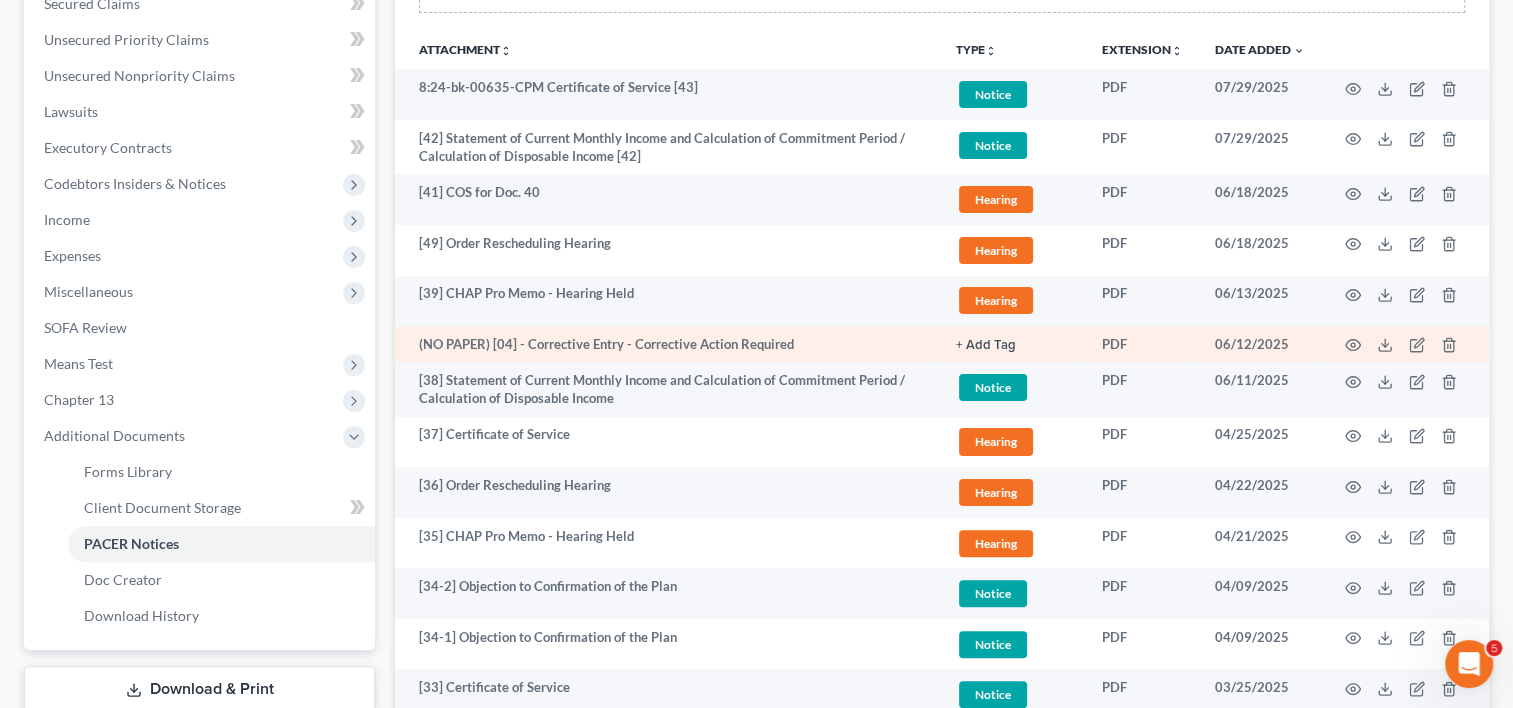 scroll, scrollTop: 438, scrollLeft: 0, axis: vertical 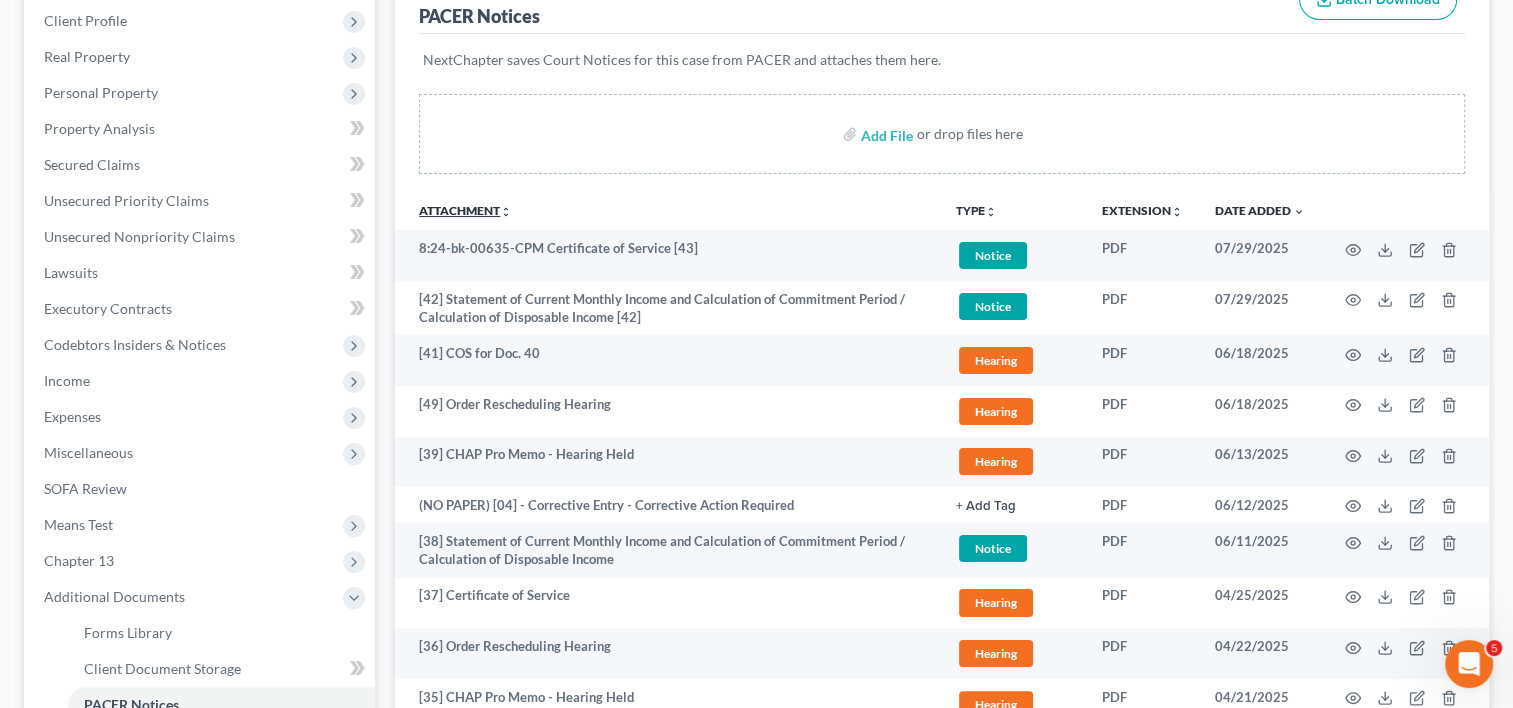 click on "Attachment
unfold_more
expand_more
expand_less" at bounding box center (465, 210) 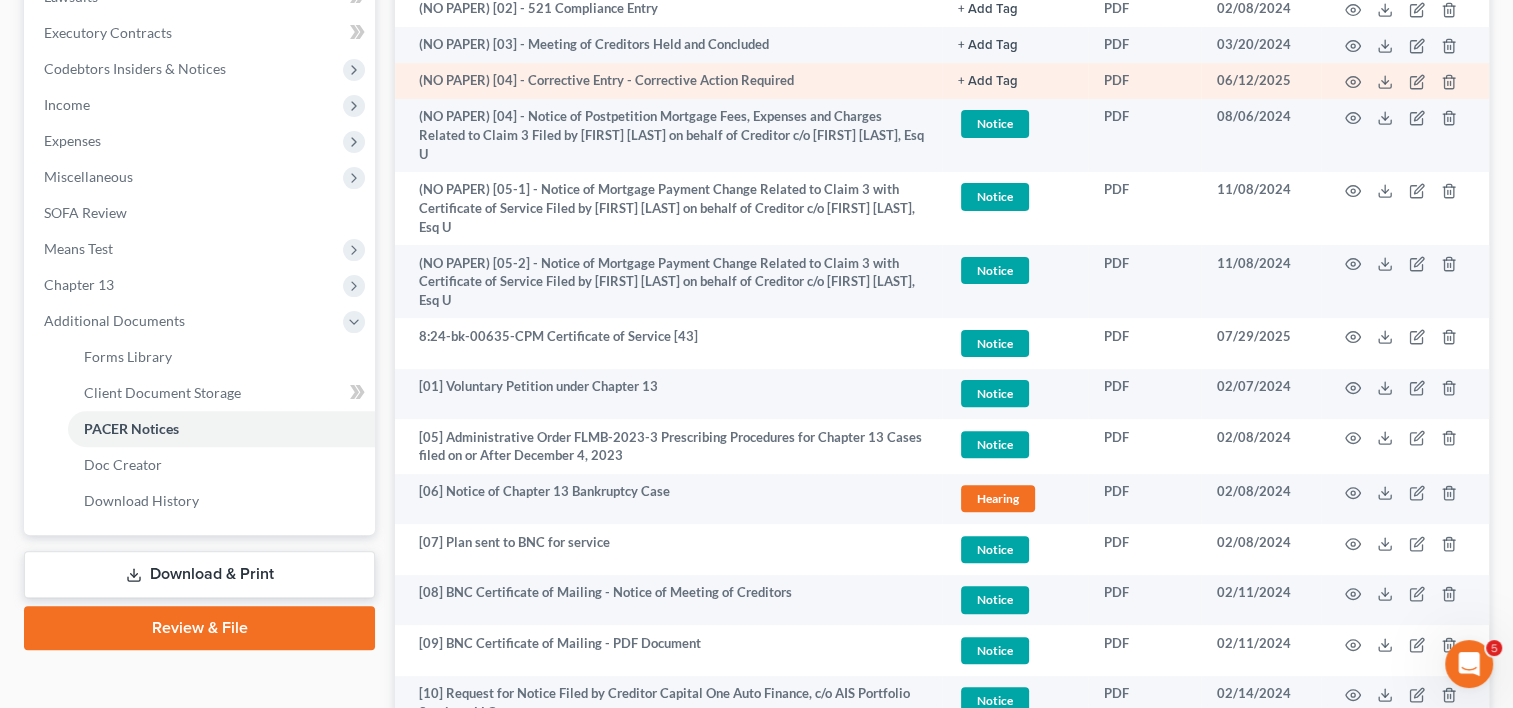 scroll, scrollTop: 581, scrollLeft: 0, axis: vertical 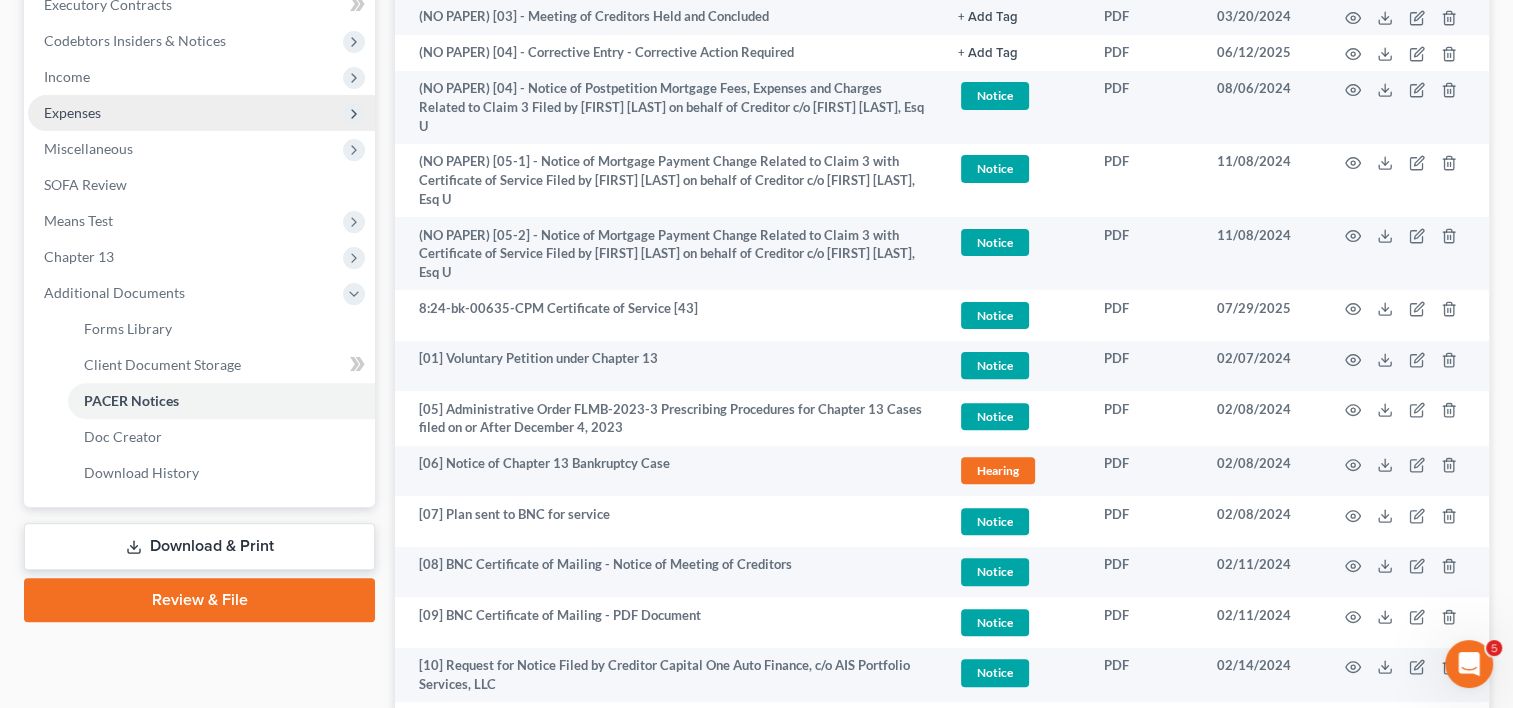 click on "Expenses" at bounding box center [201, 113] 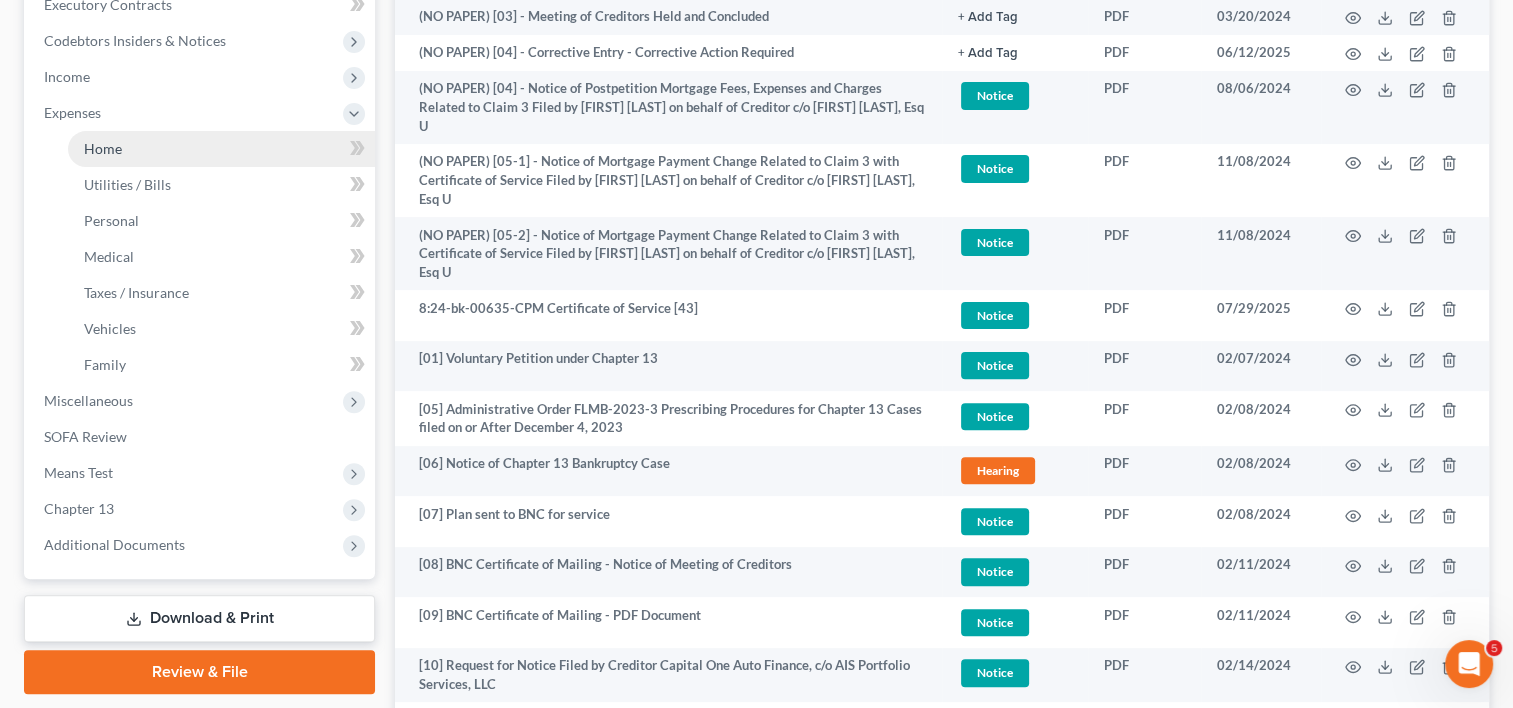 click on "Home" at bounding box center [221, 149] 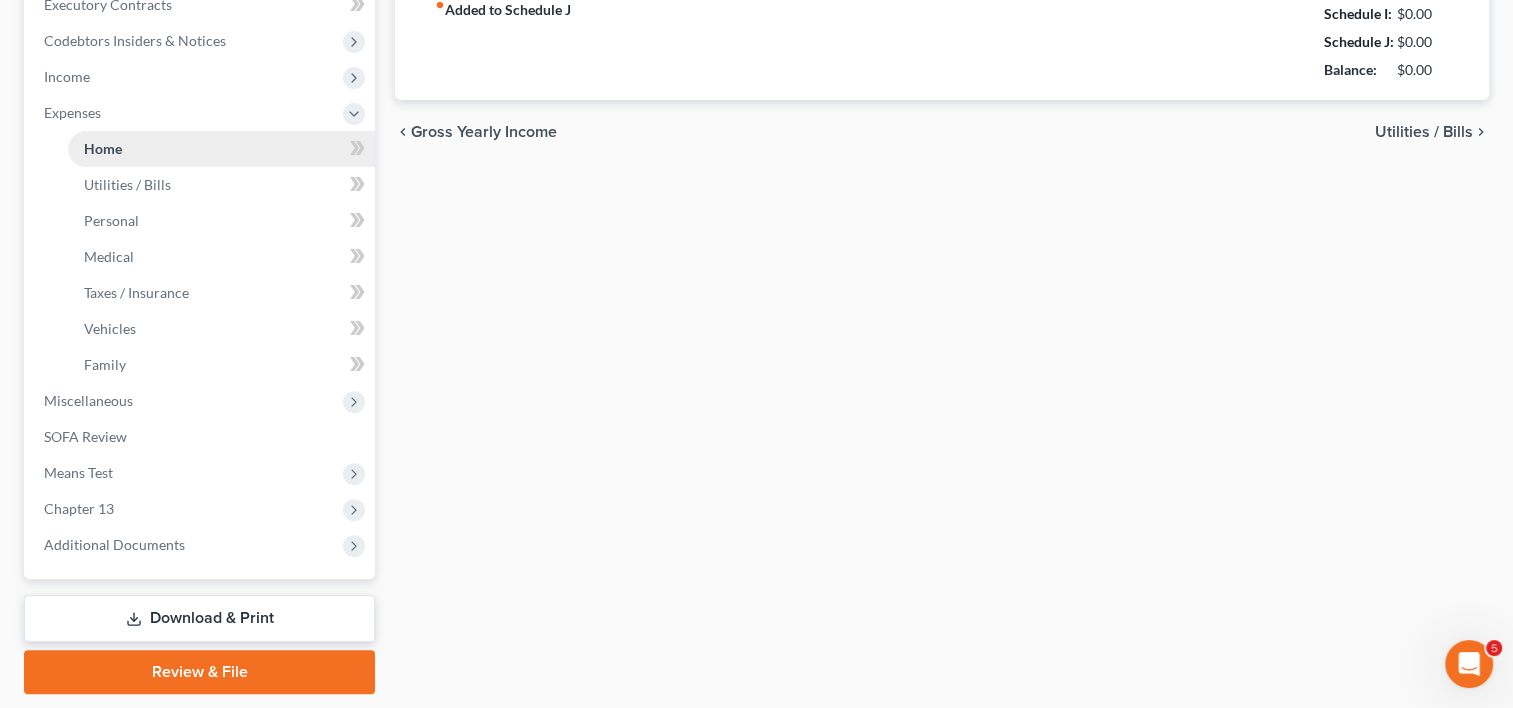 scroll, scrollTop: 308, scrollLeft: 0, axis: vertical 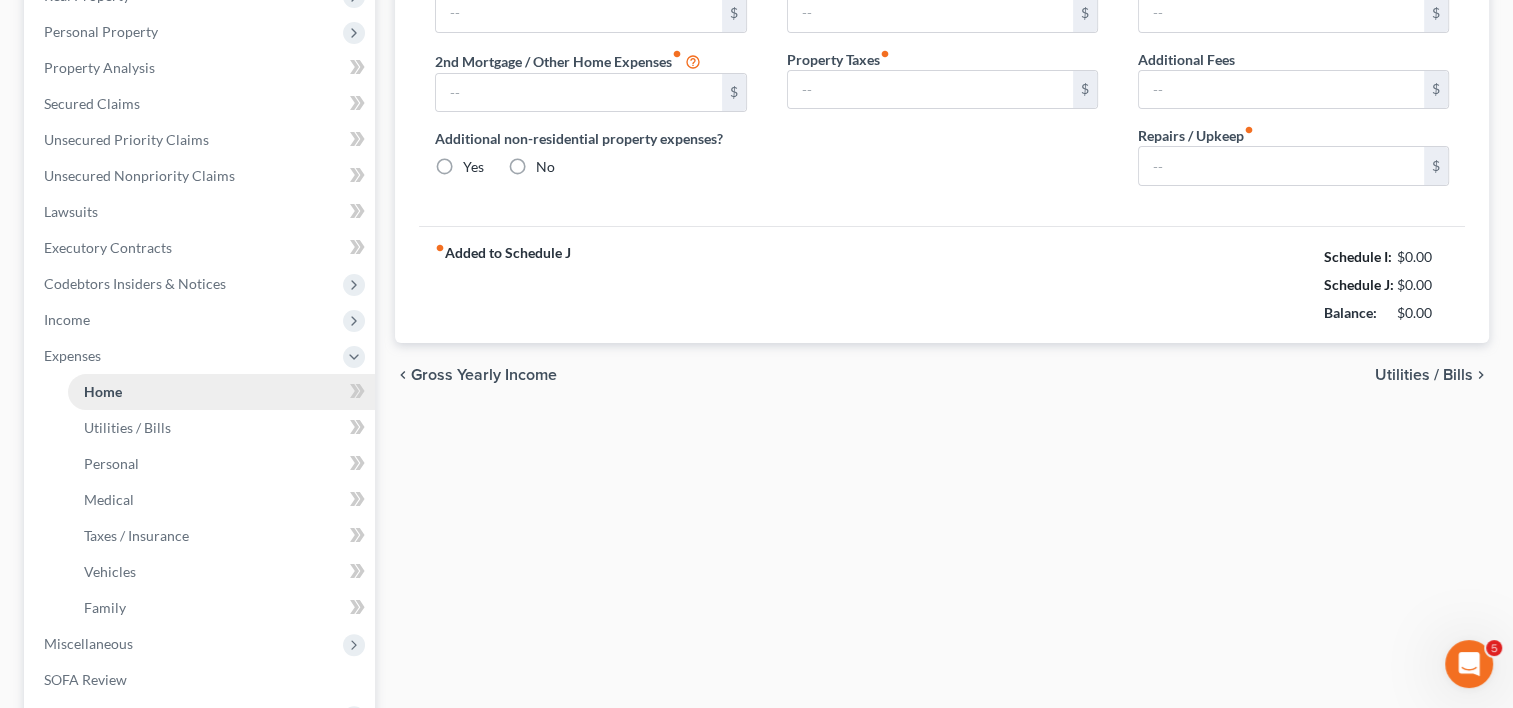 type on "0.00" 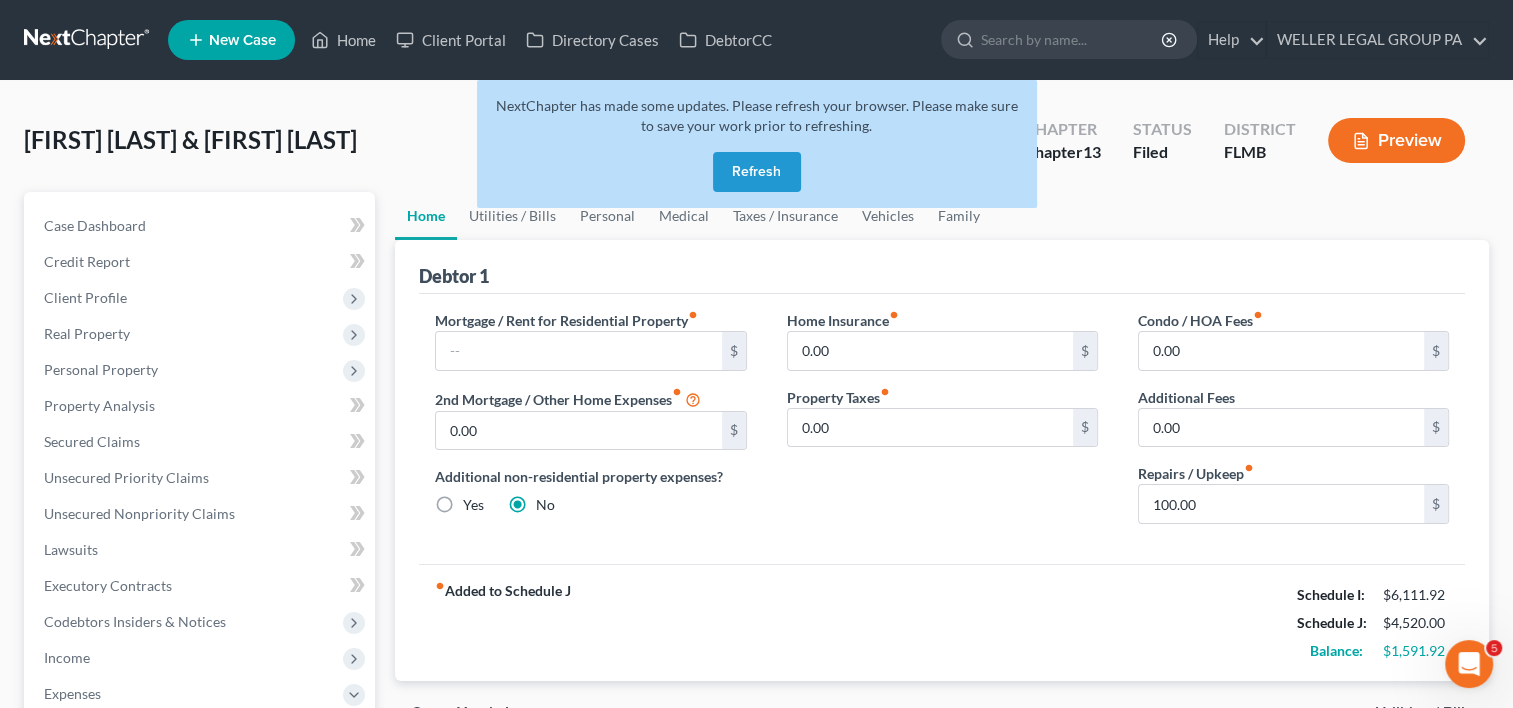 scroll, scrollTop: 76, scrollLeft: 0, axis: vertical 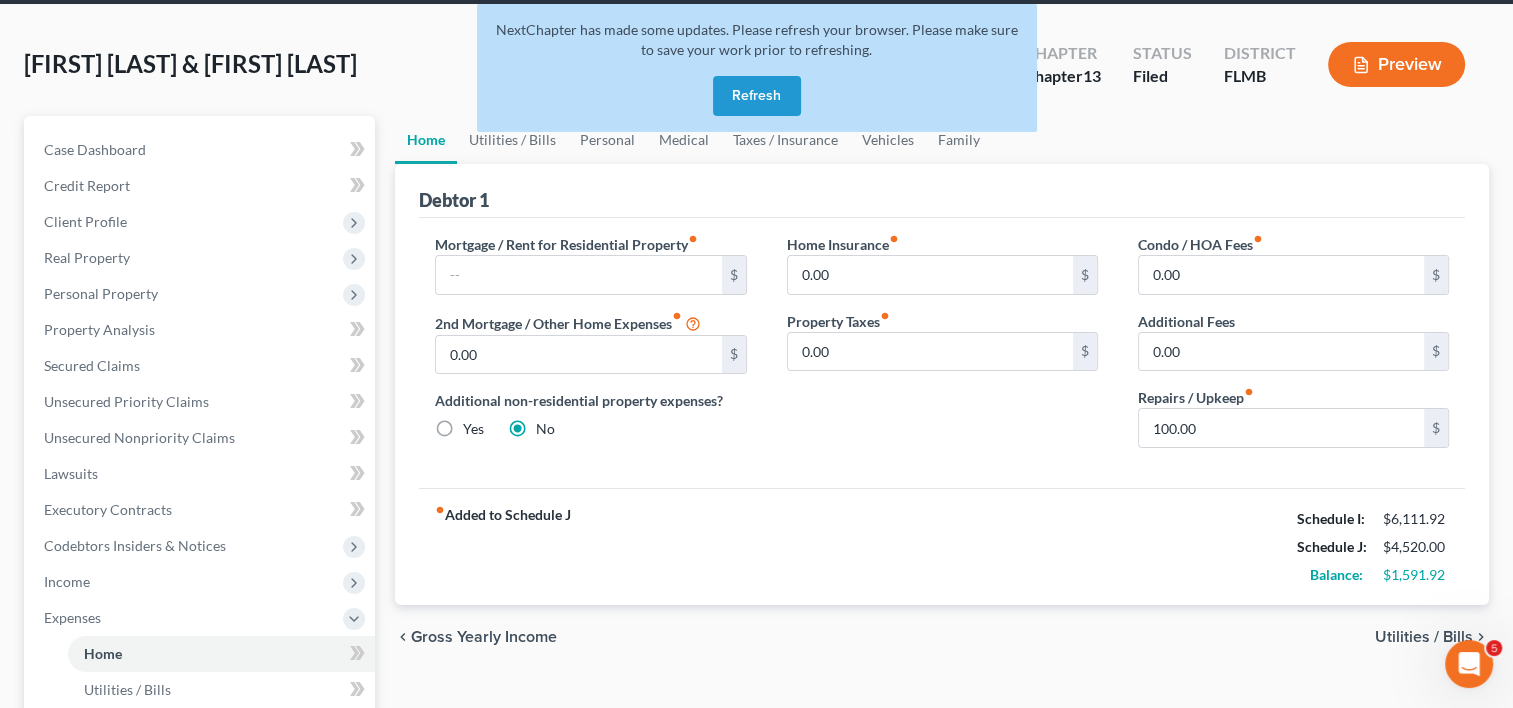 click on "NextChapter has made some updates. Please refresh your browser.
Please make sure to save your work prior to refreshing. Refresh" at bounding box center [757, 76] 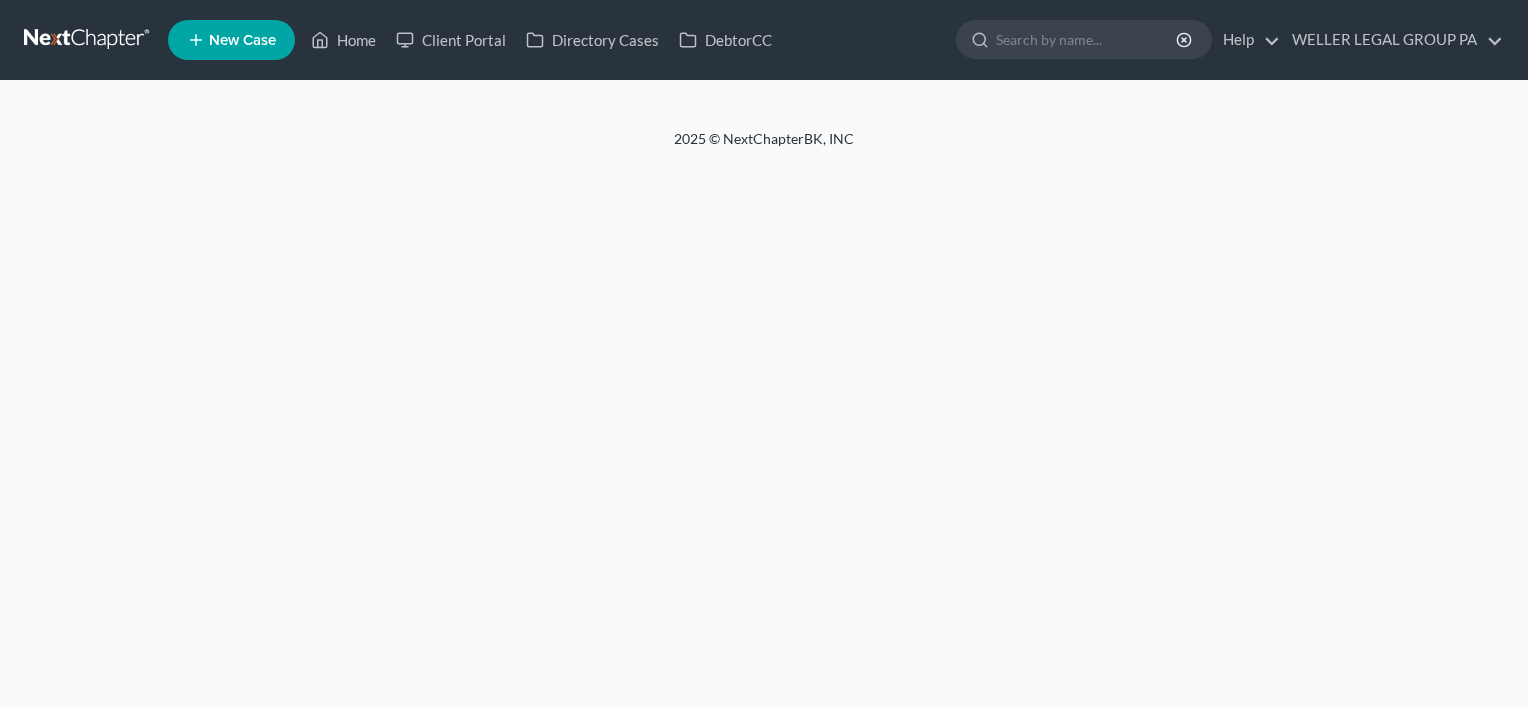 scroll, scrollTop: 0, scrollLeft: 0, axis: both 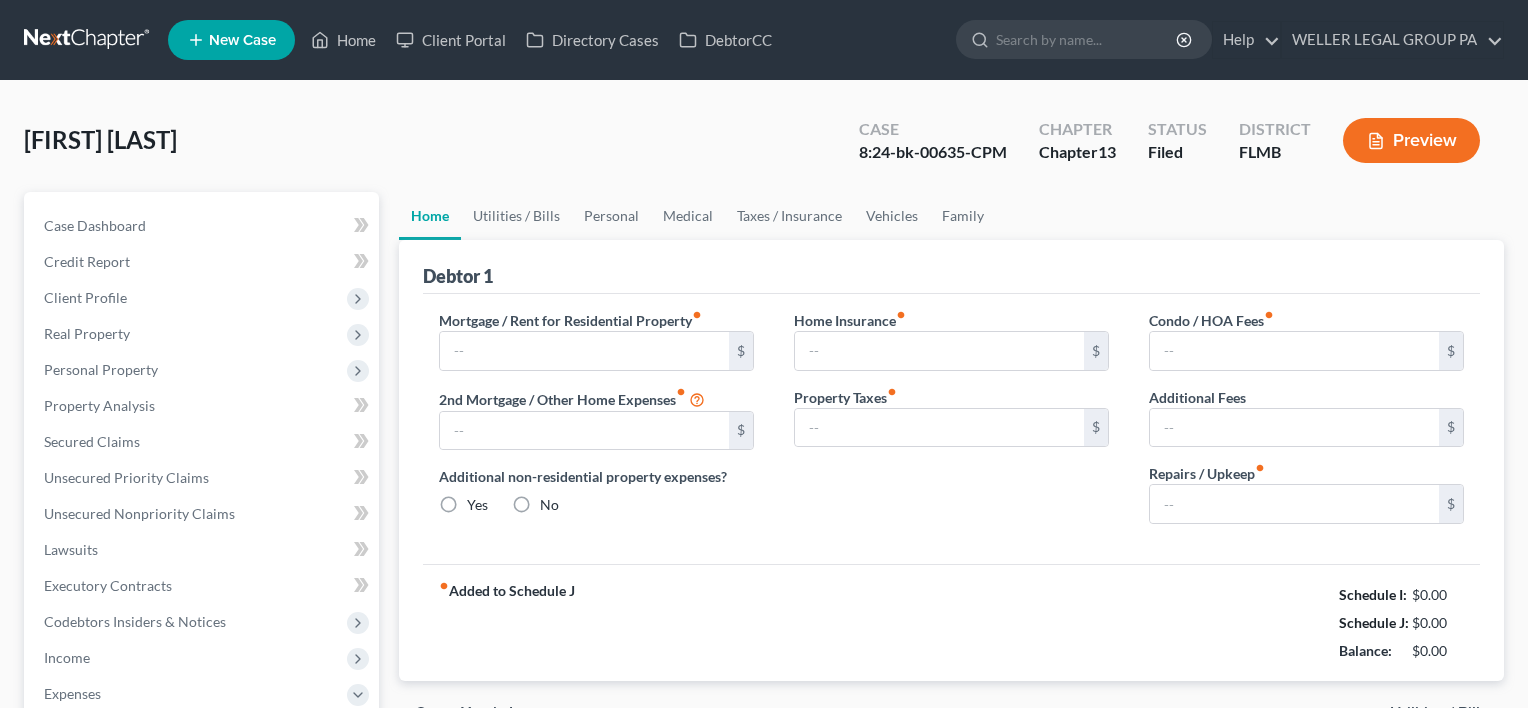 type on "0.00" 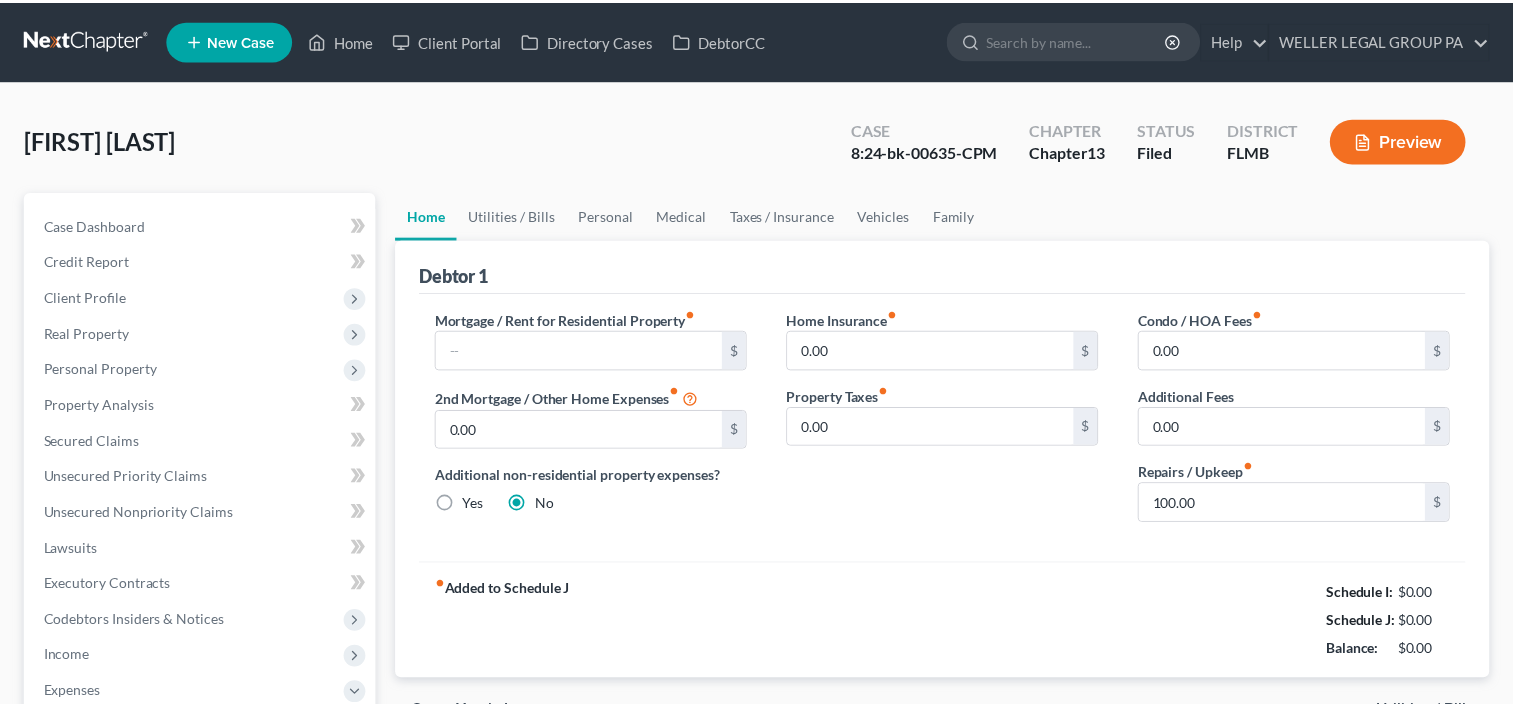 scroll, scrollTop: 76, scrollLeft: 0, axis: vertical 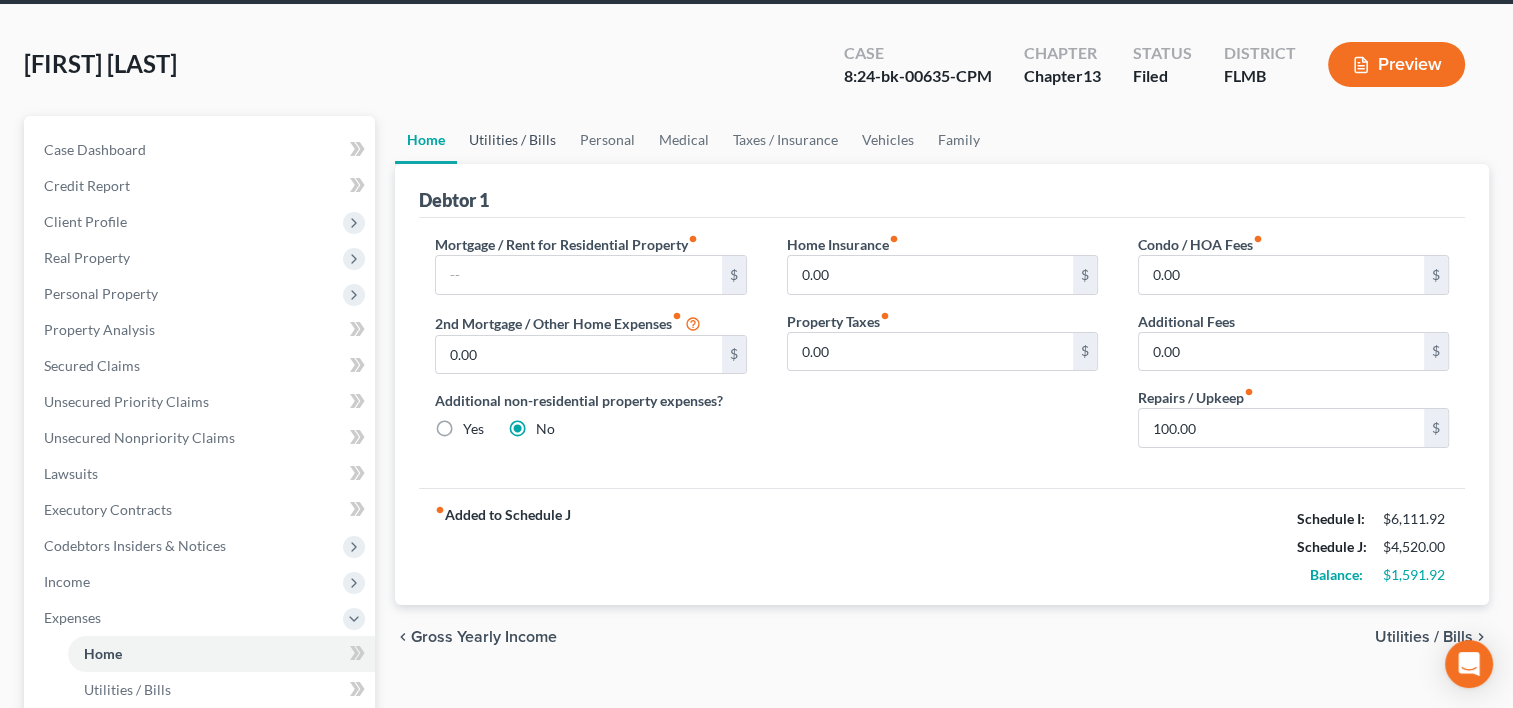 click on "Utilities / Bills" at bounding box center (512, 140) 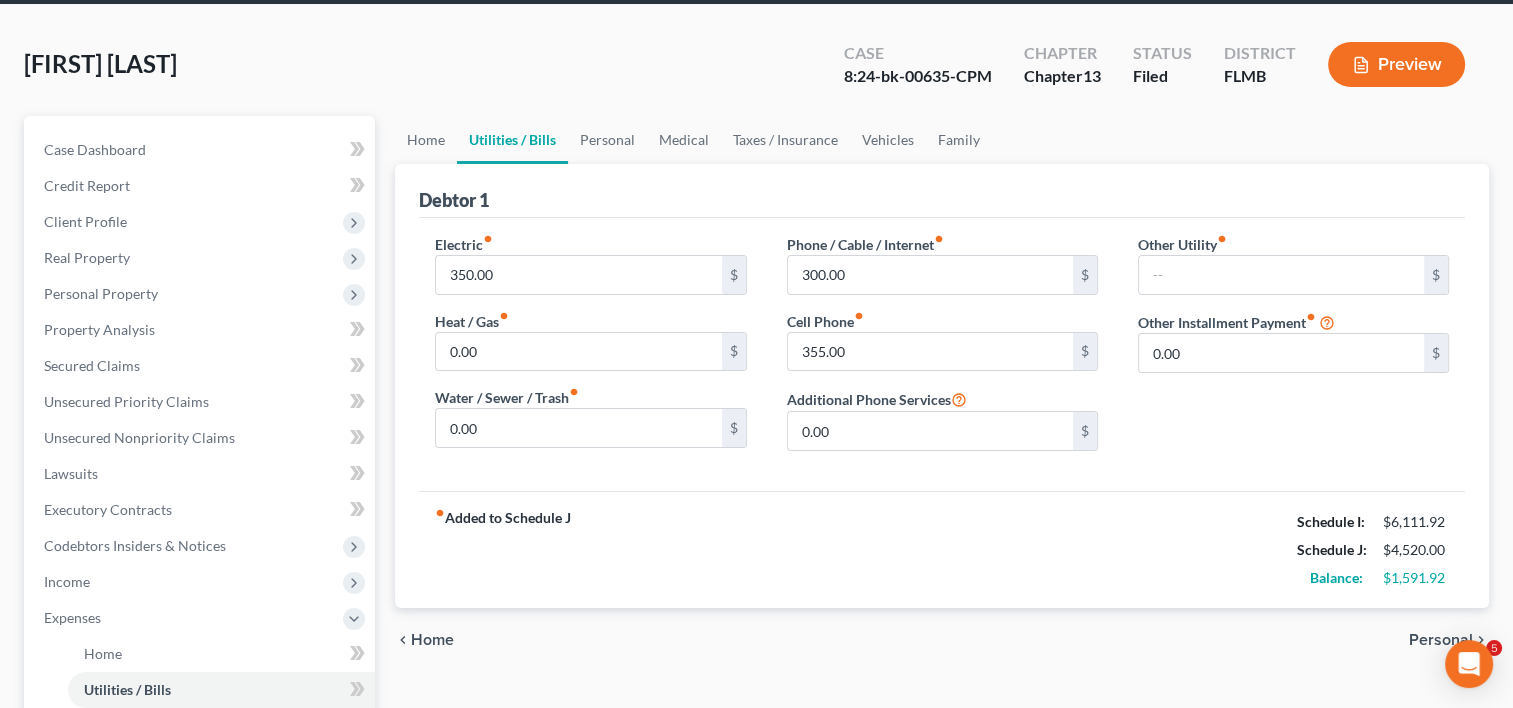 scroll, scrollTop: 0, scrollLeft: 0, axis: both 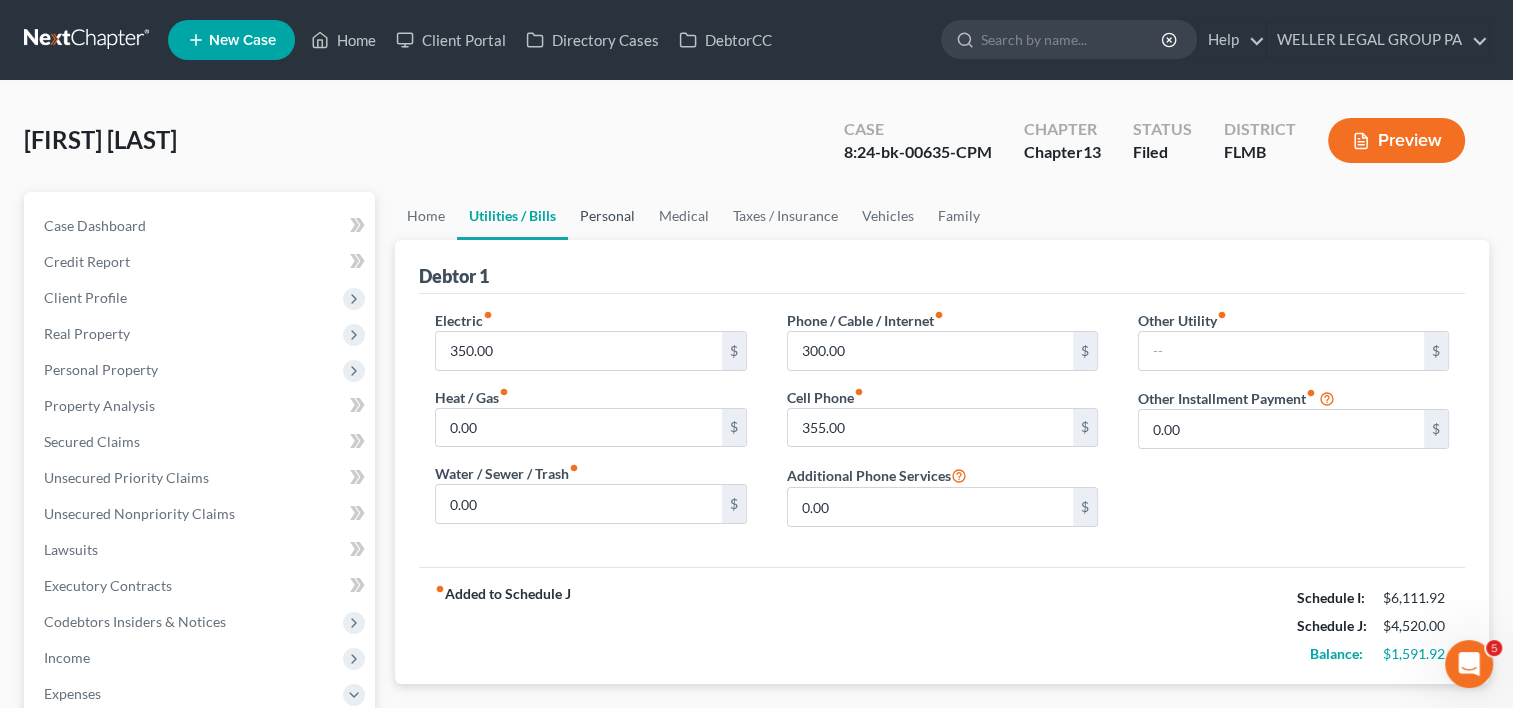 click on "Personal" at bounding box center [607, 216] 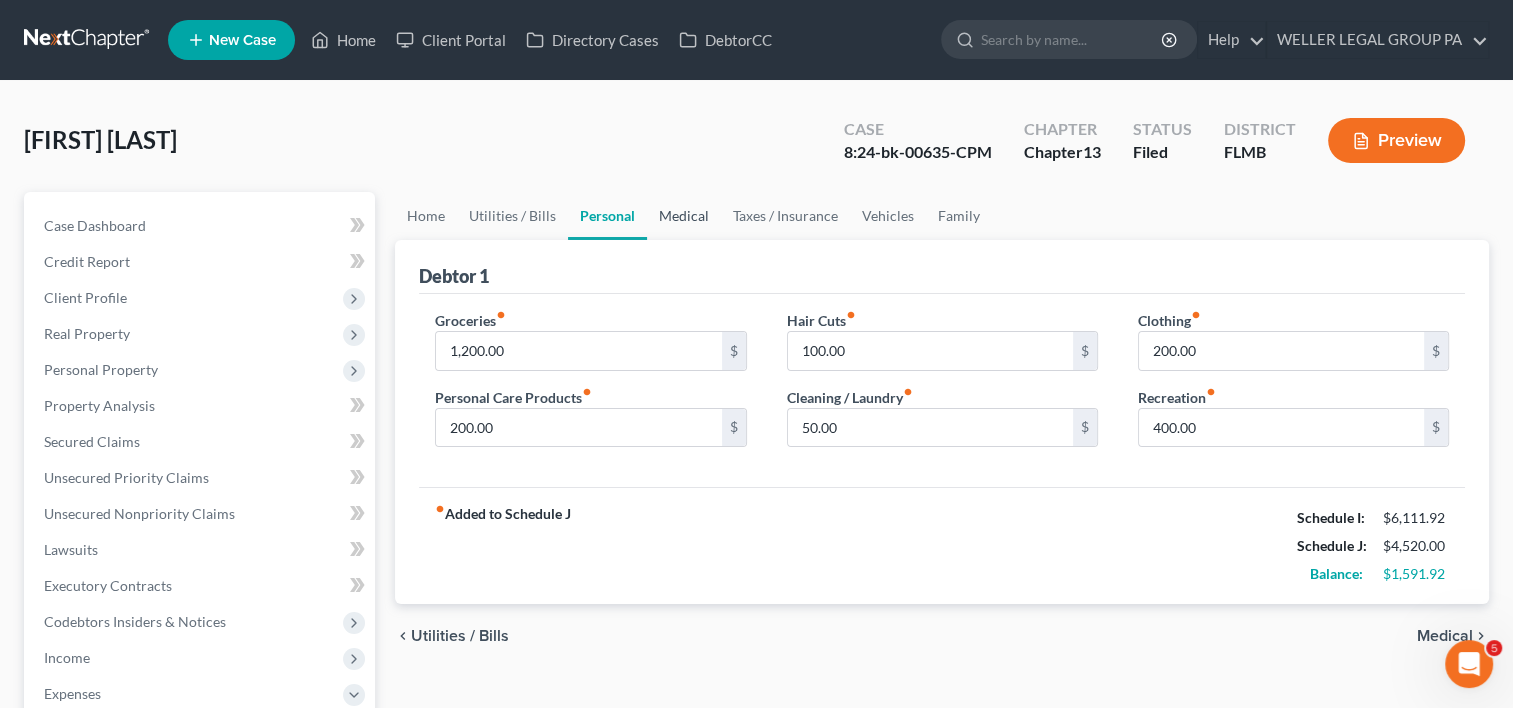 click on "Medical" at bounding box center (684, 216) 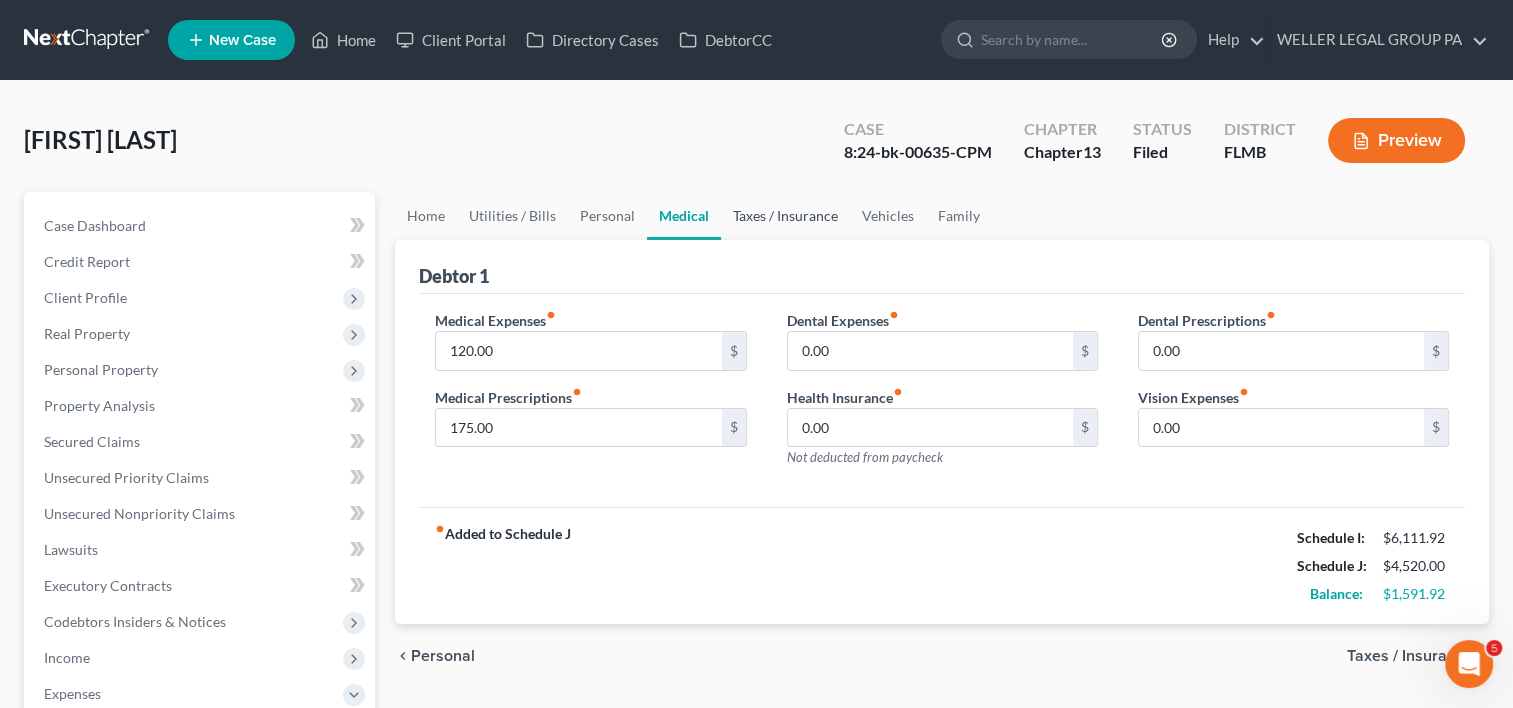 click on "Taxes / Insurance" at bounding box center [785, 216] 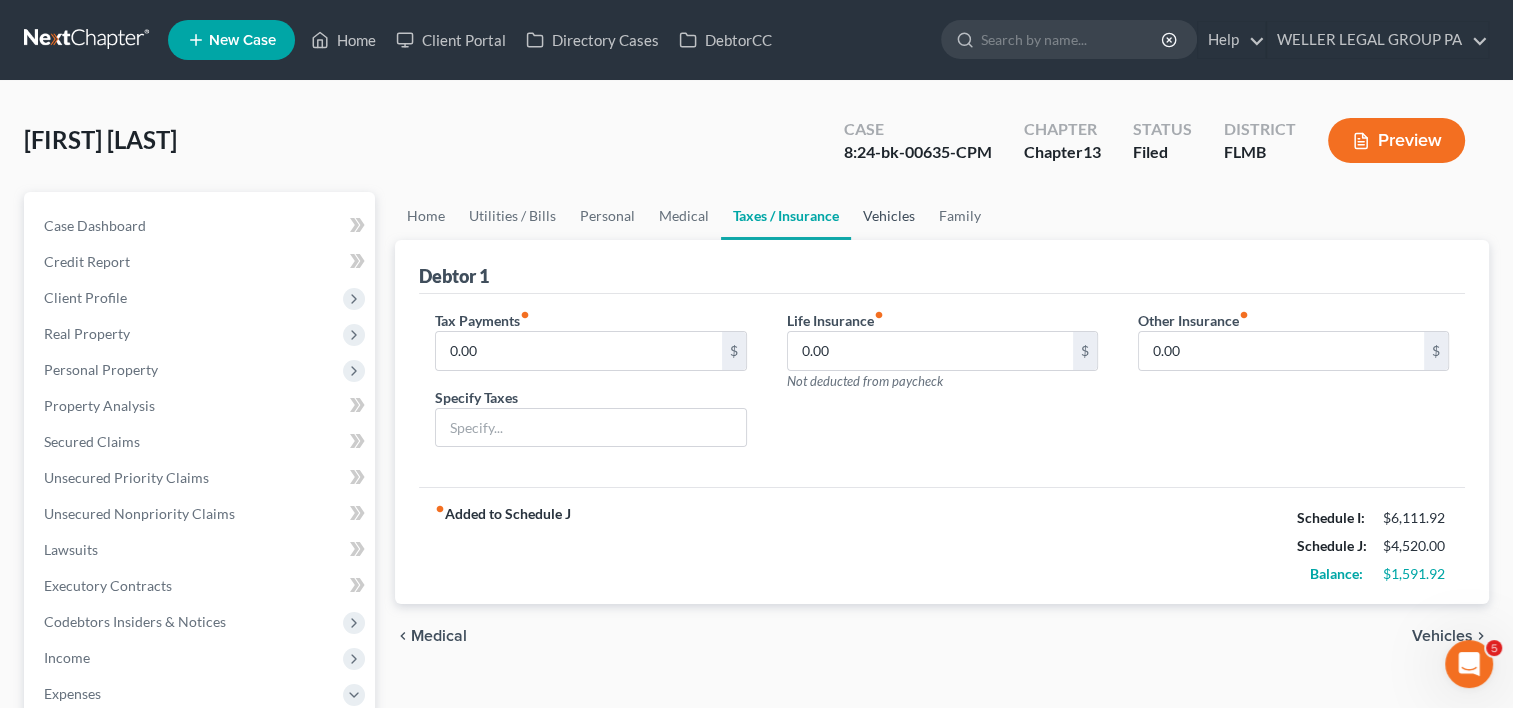 click on "Vehicles" at bounding box center (889, 216) 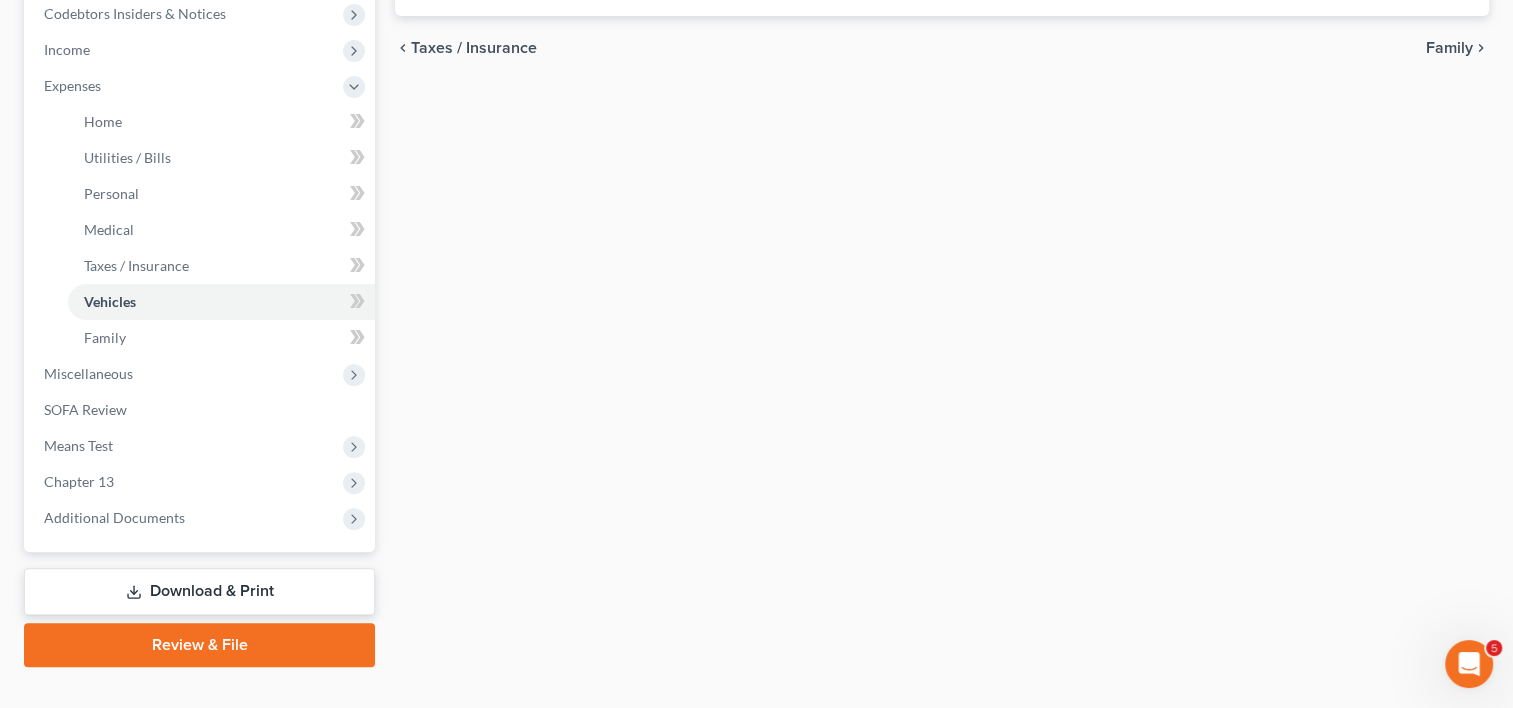 scroll, scrollTop: 614, scrollLeft: 0, axis: vertical 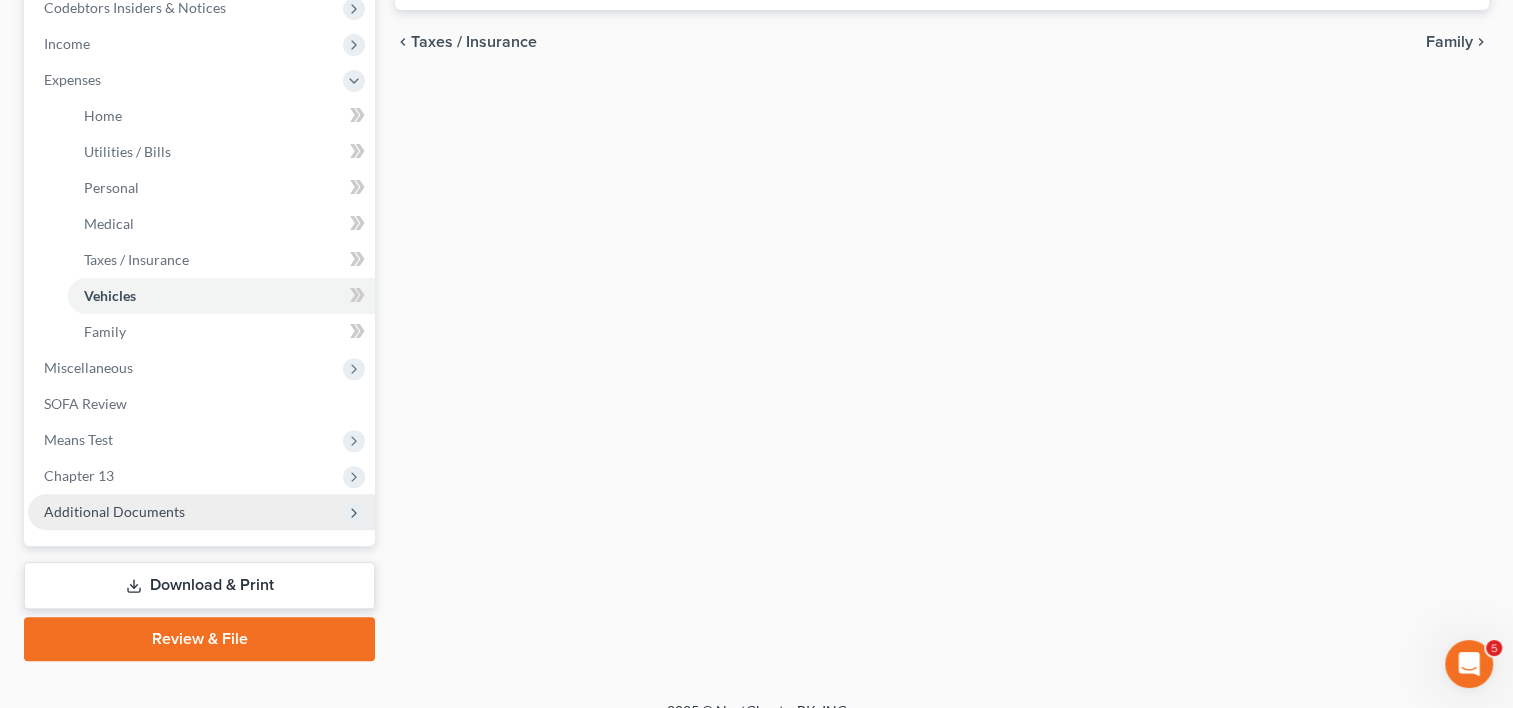 click on "Additional Documents" at bounding box center [201, 512] 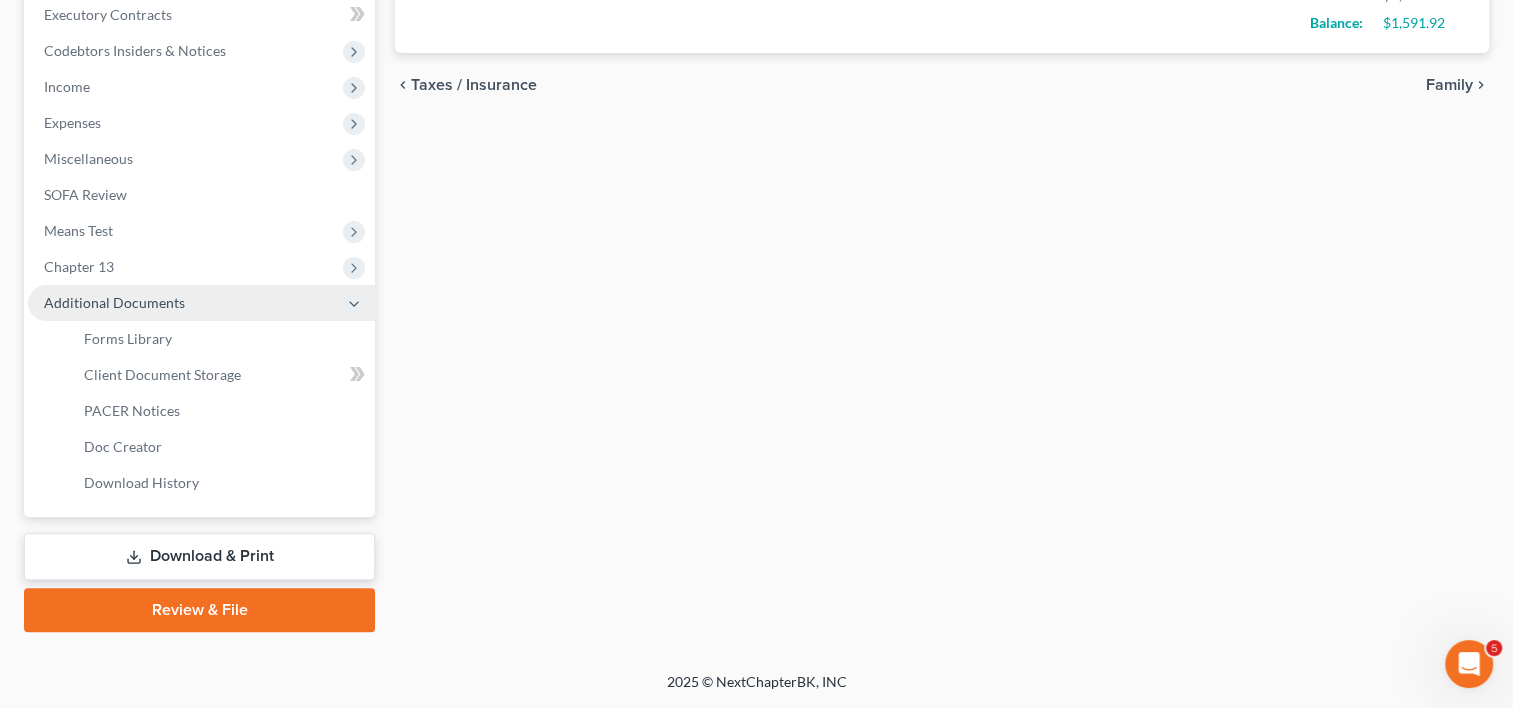 scroll, scrollTop: 569, scrollLeft: 0, axis: vertical 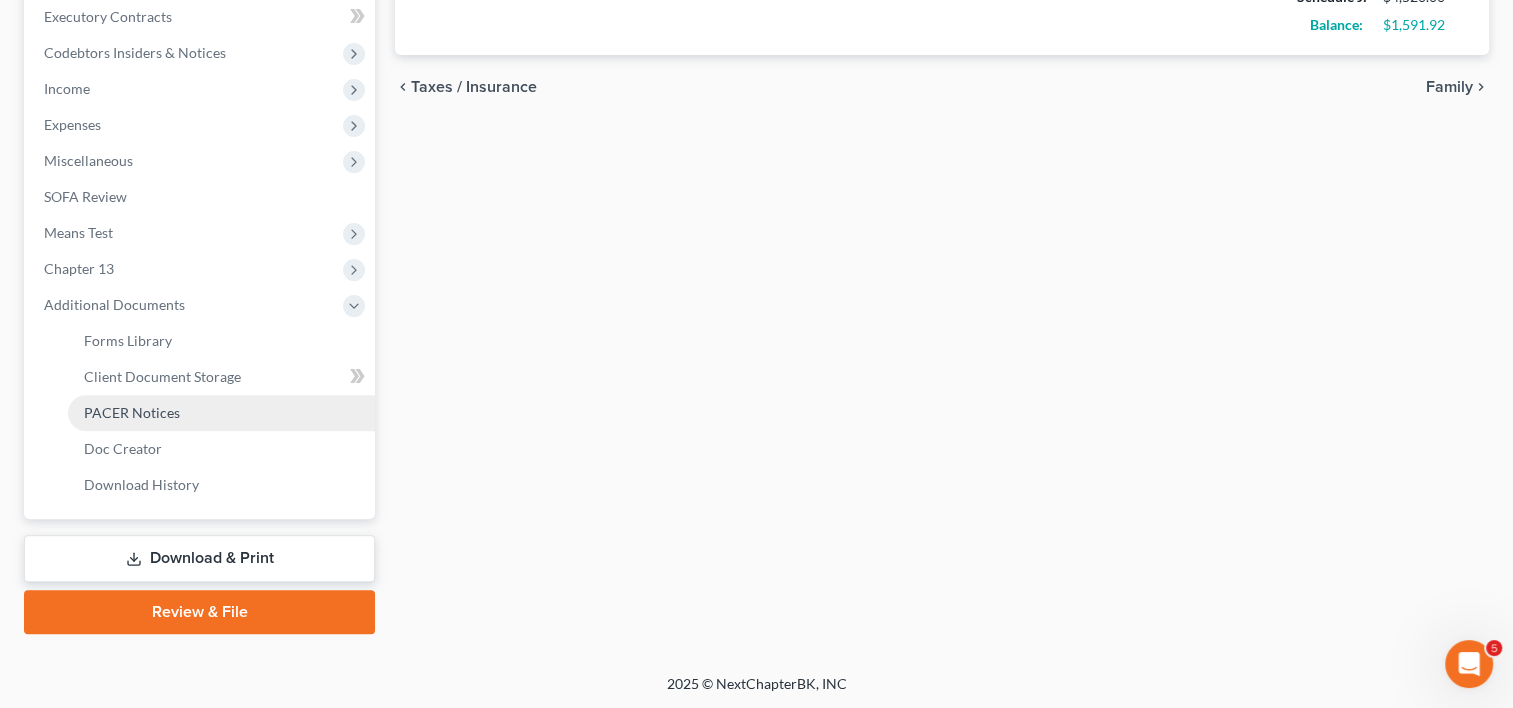 click on "PACER Notices" at bounding box center [221, 413] 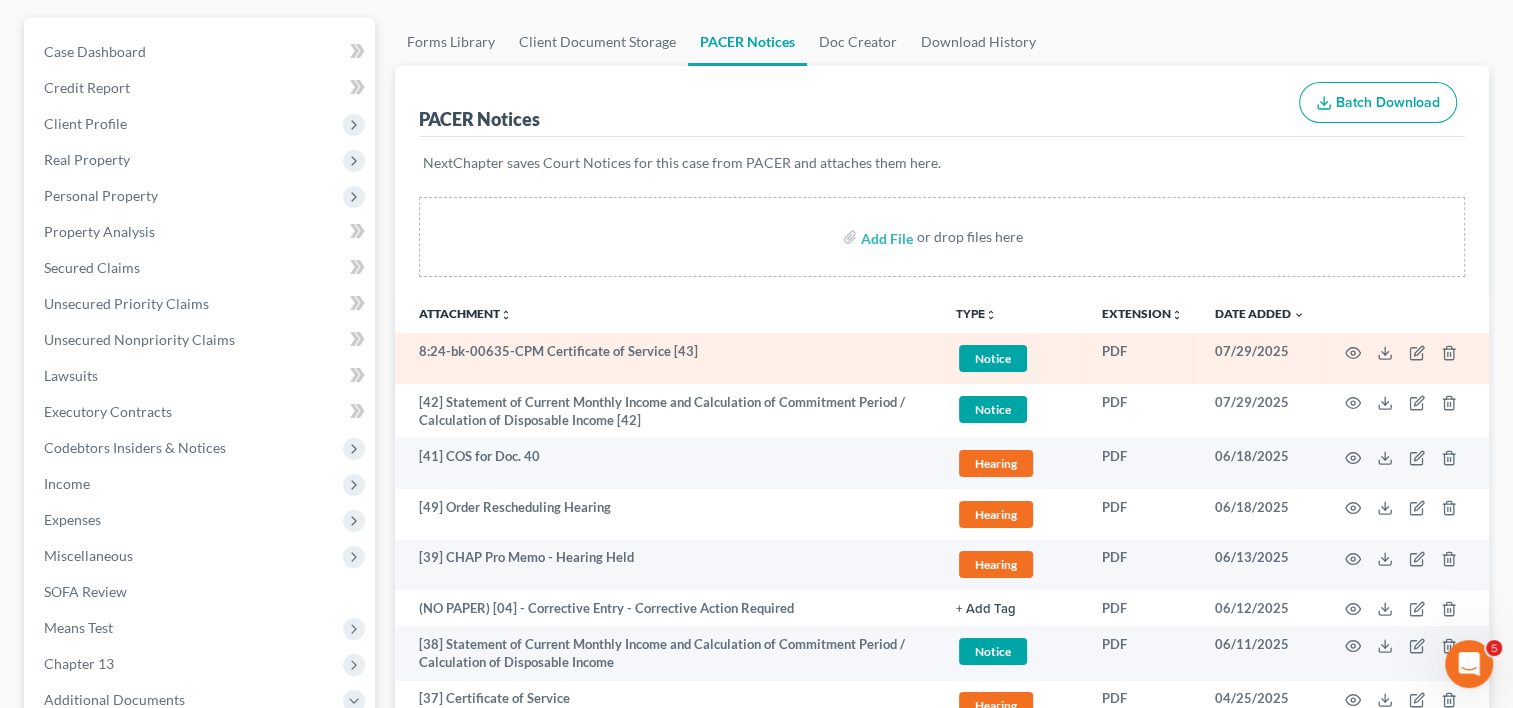 scroll, scrollTop: 172, scrollLeft: 0, axis: vertical 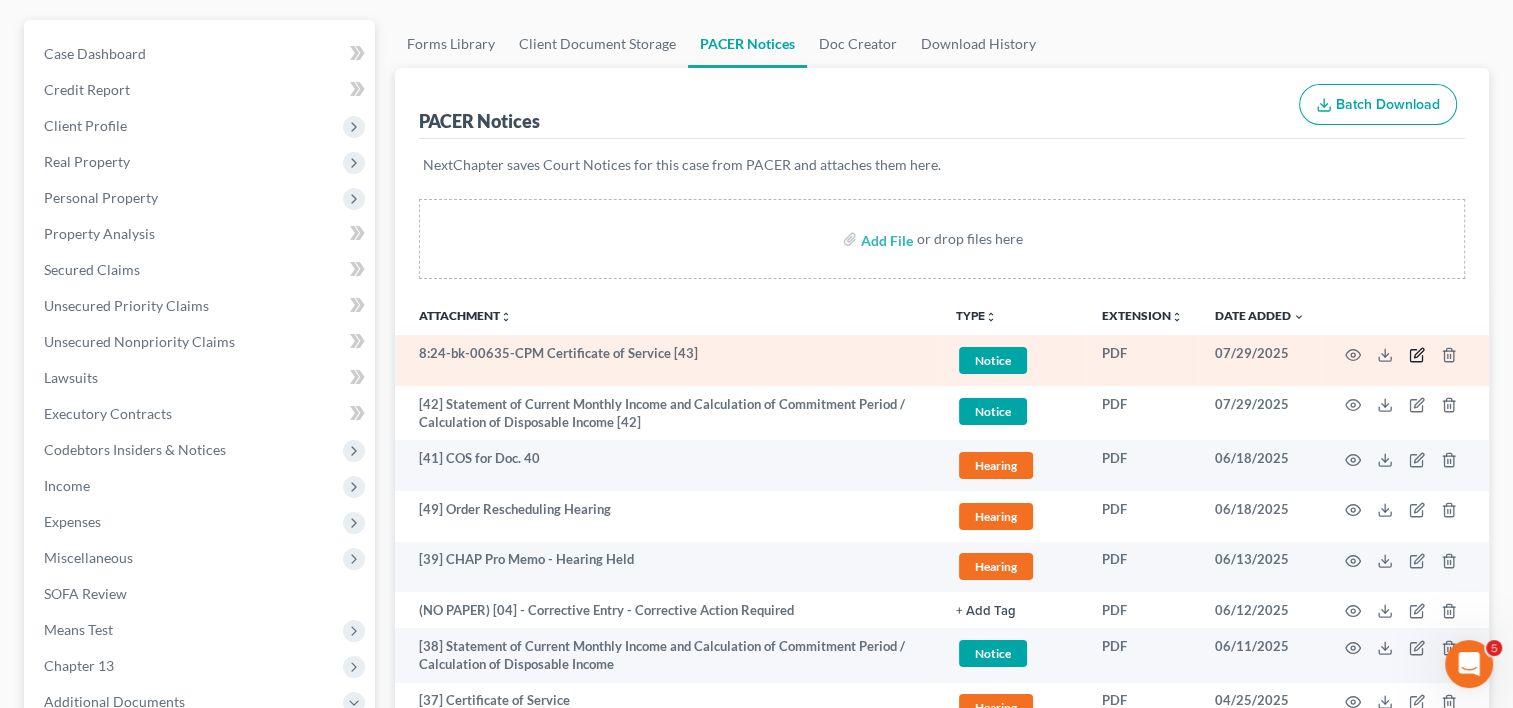 click 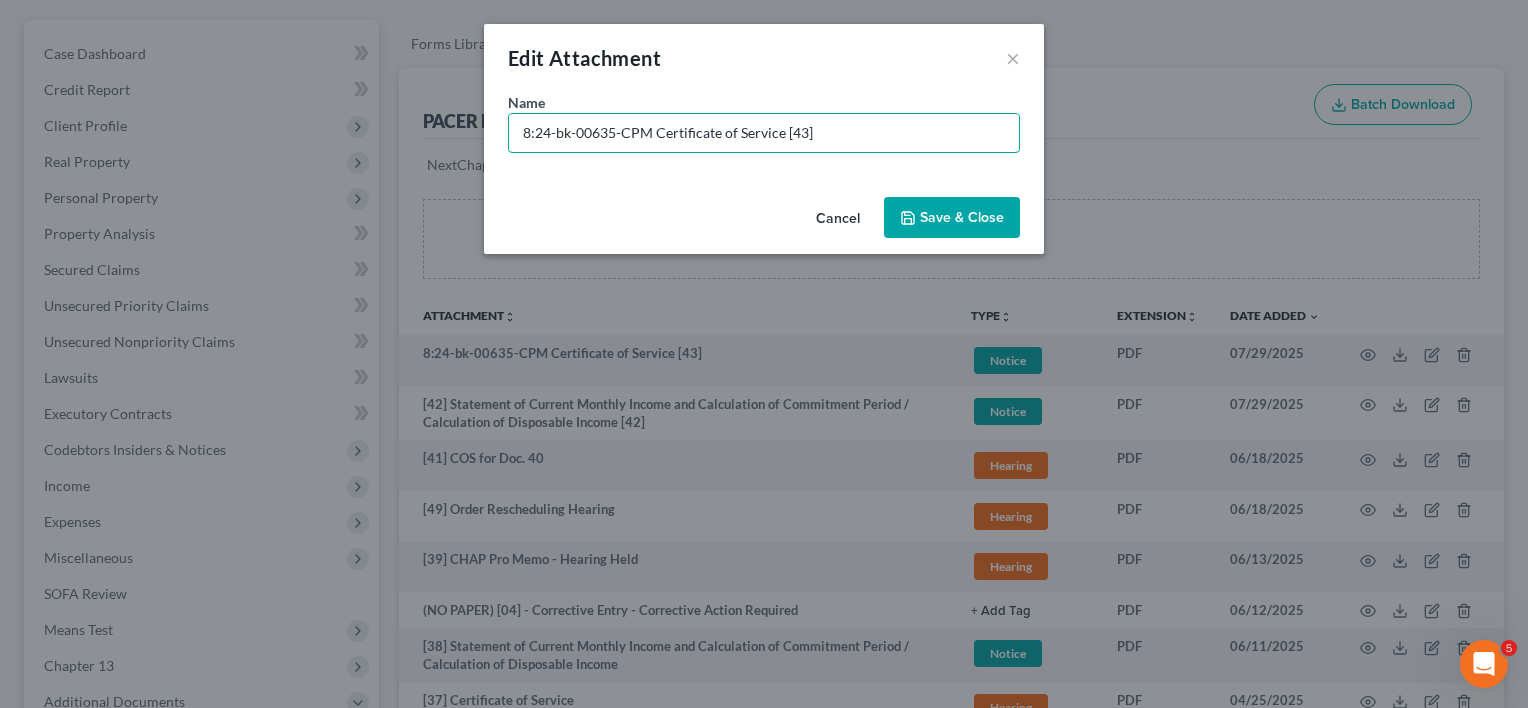 drag, startPoint x: 653, startPoint y: 129, endPoint x: 173, endPoint y: 145, distance: 480.2666 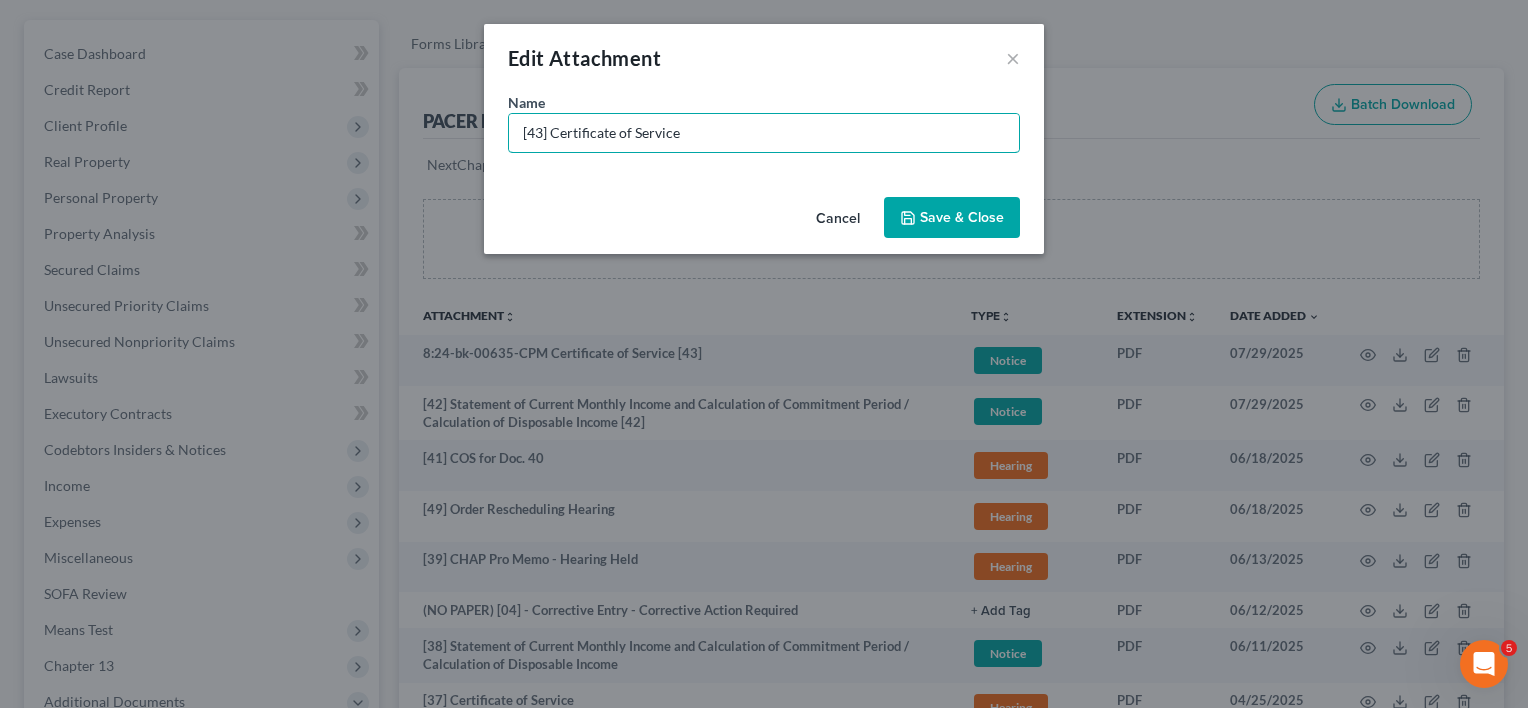 type on "[43] Certificate of Service" 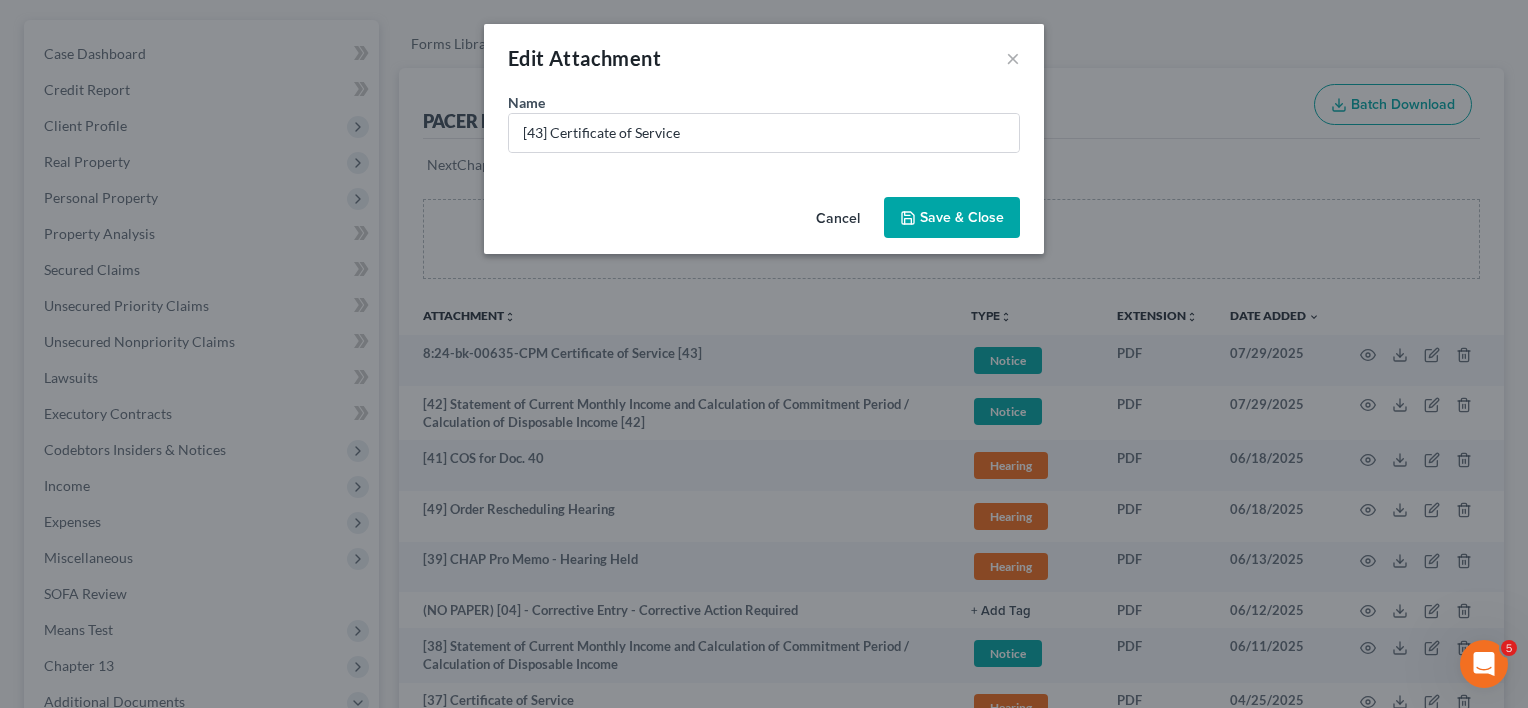 click on "Save & Close" at bounding box center [962, 217] 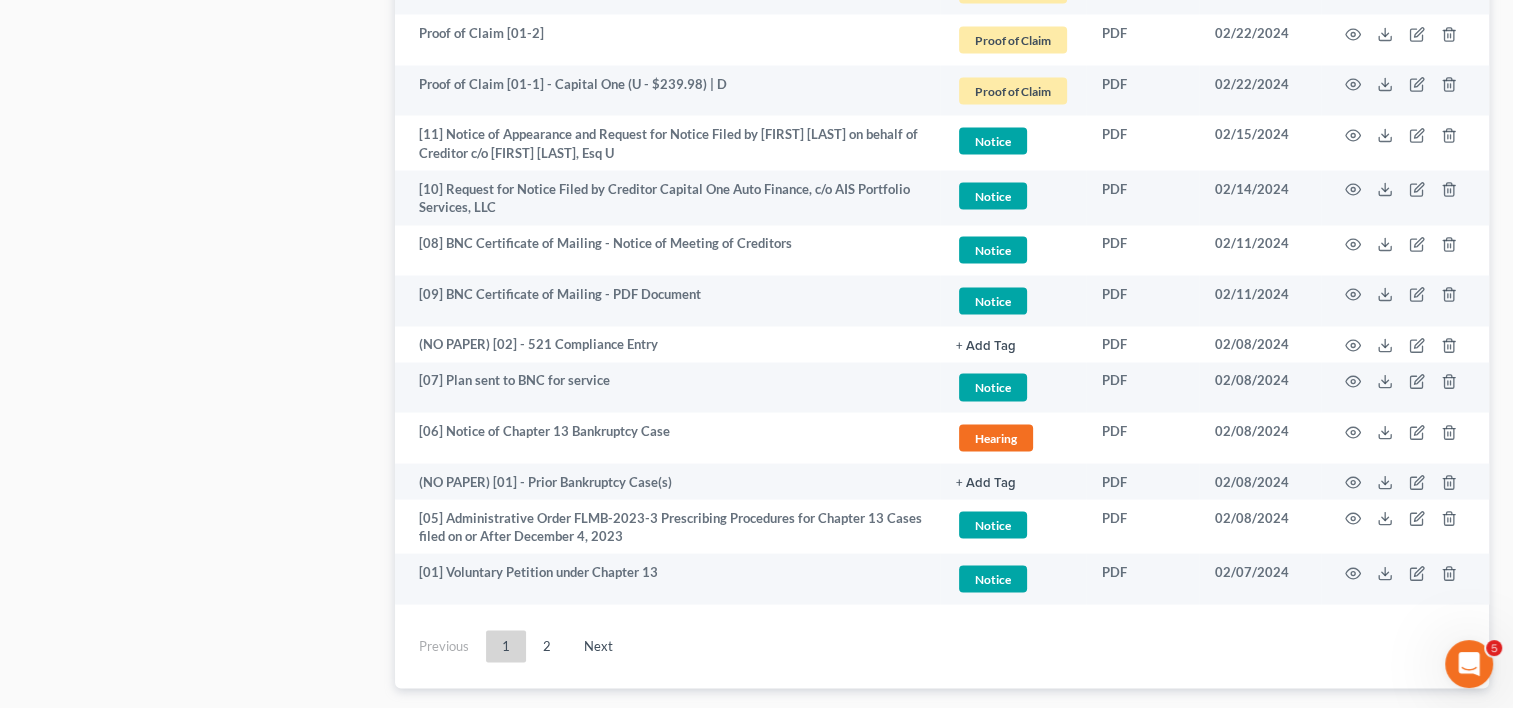 scroll, scrollTop: 3772, scrollLeft: 0, axis: vertical 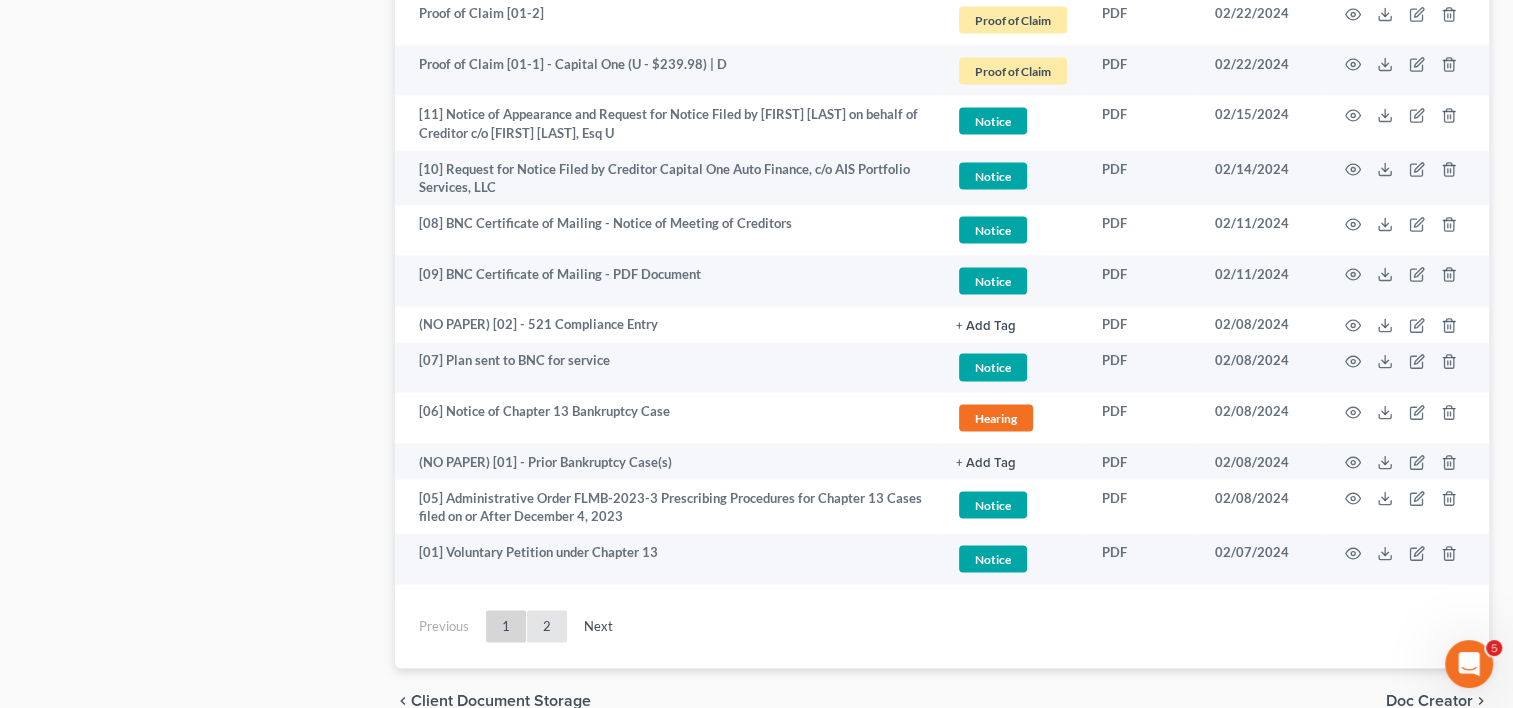 click on "2" at bounding box center (547, 626) 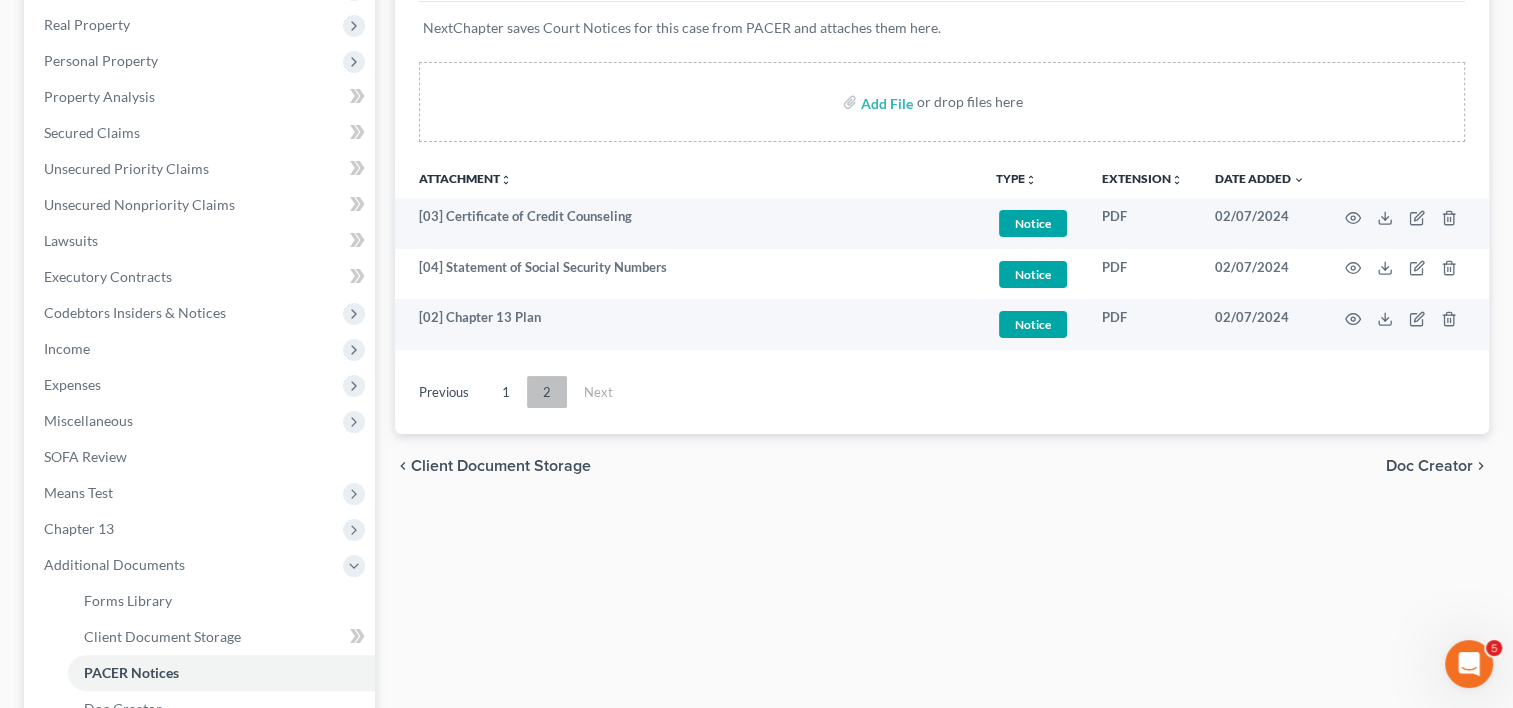 scroll, scrollTop: 308, scrollLeft: 0, axis: vertical 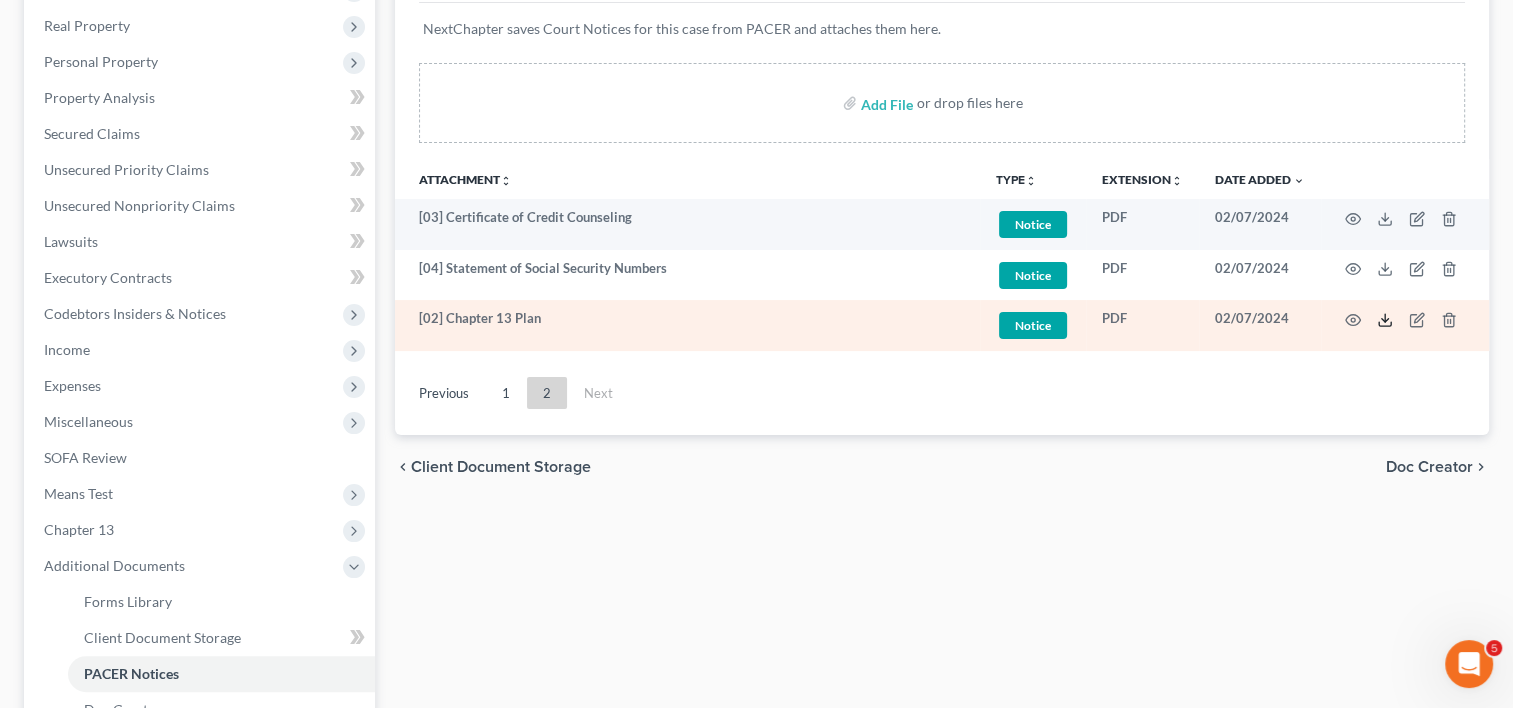 click 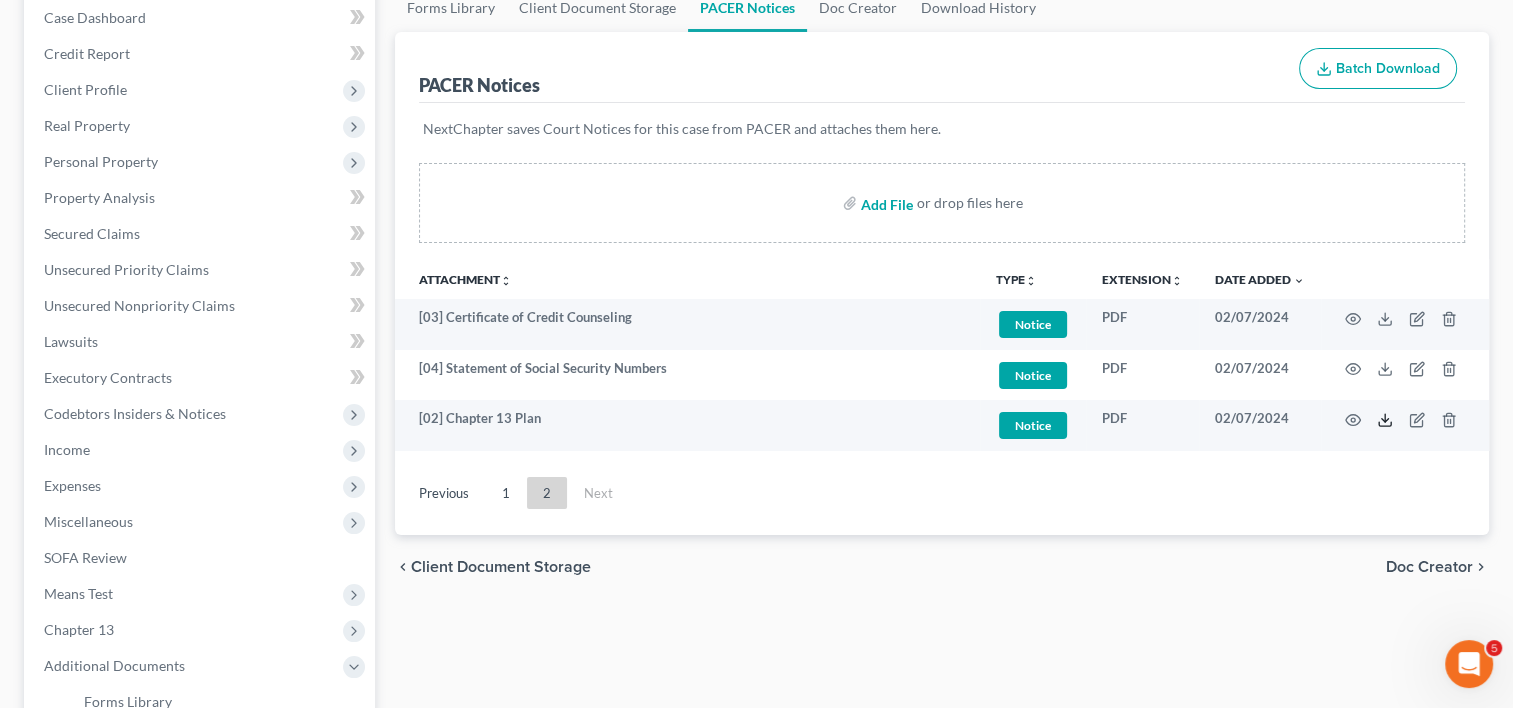 scroll, scrollTop: 210, scrollLeft: 0, axis: vertical 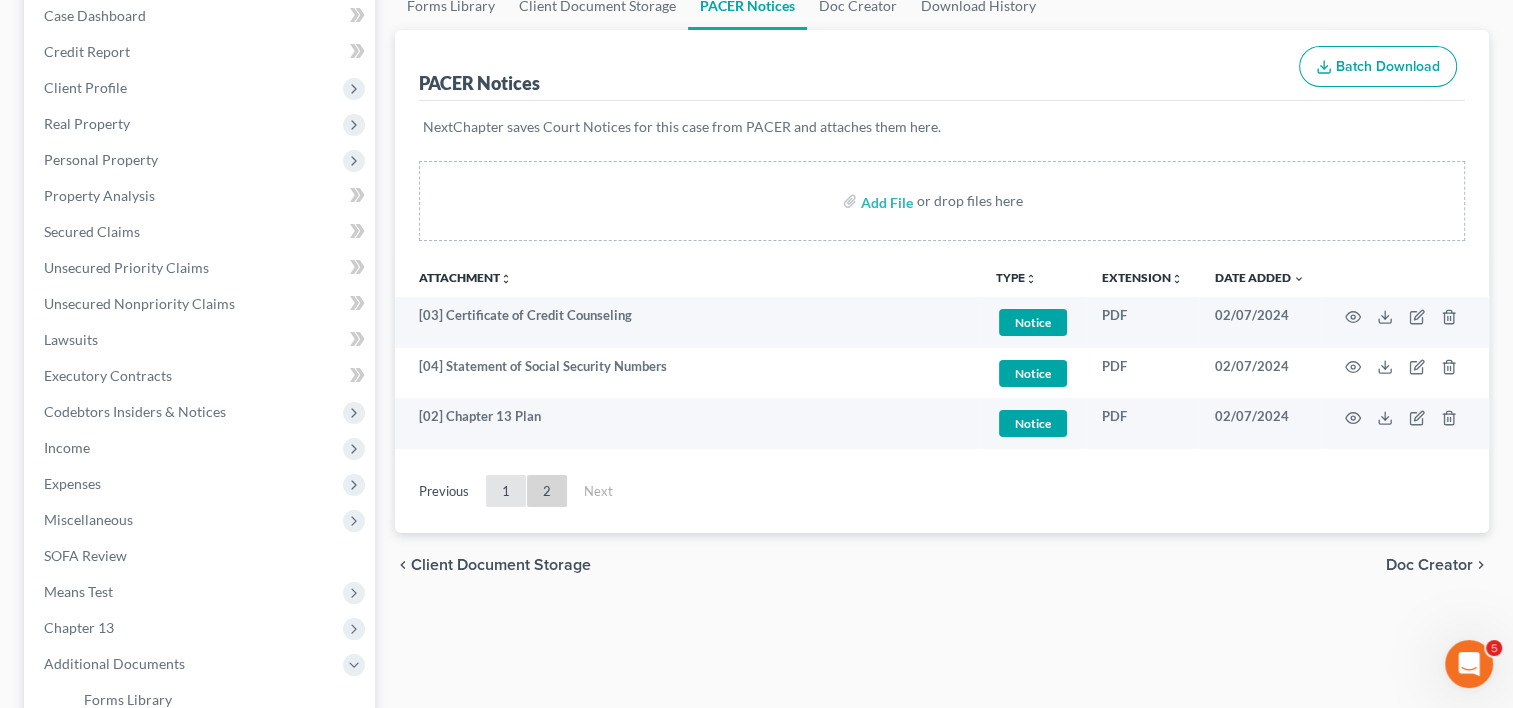 click on "1" at bounding box center [506, 491] 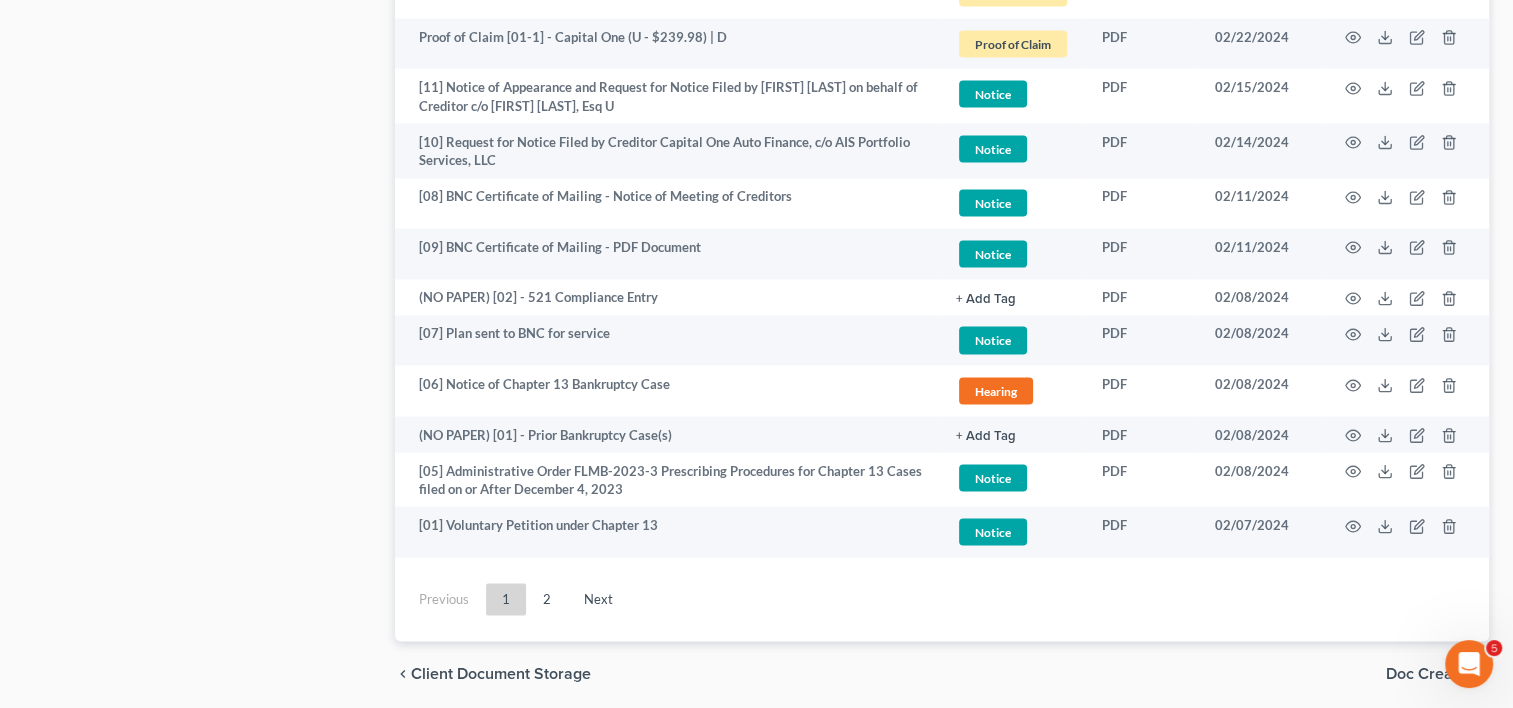 scroll, scrollTop: 3817, scrollLeft: 0, axis: vertical 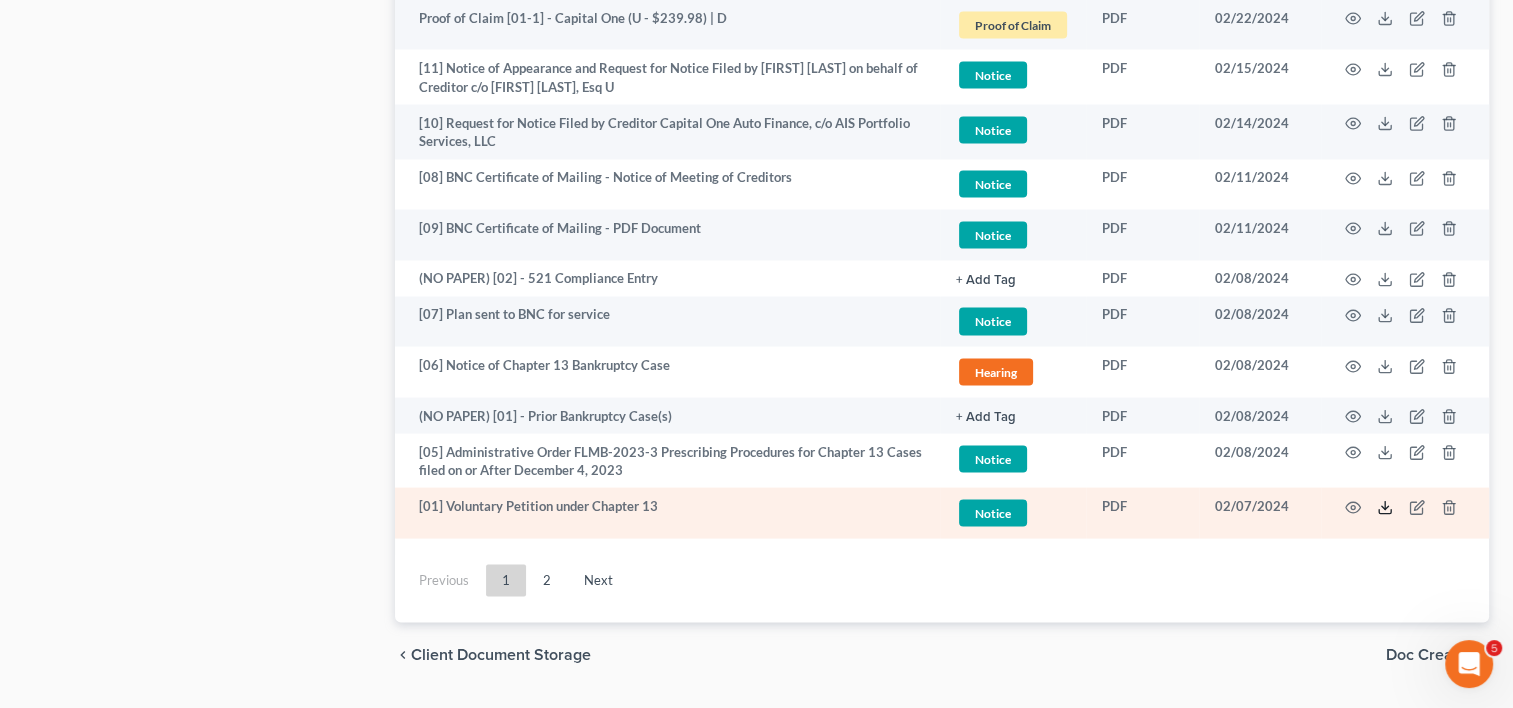 click 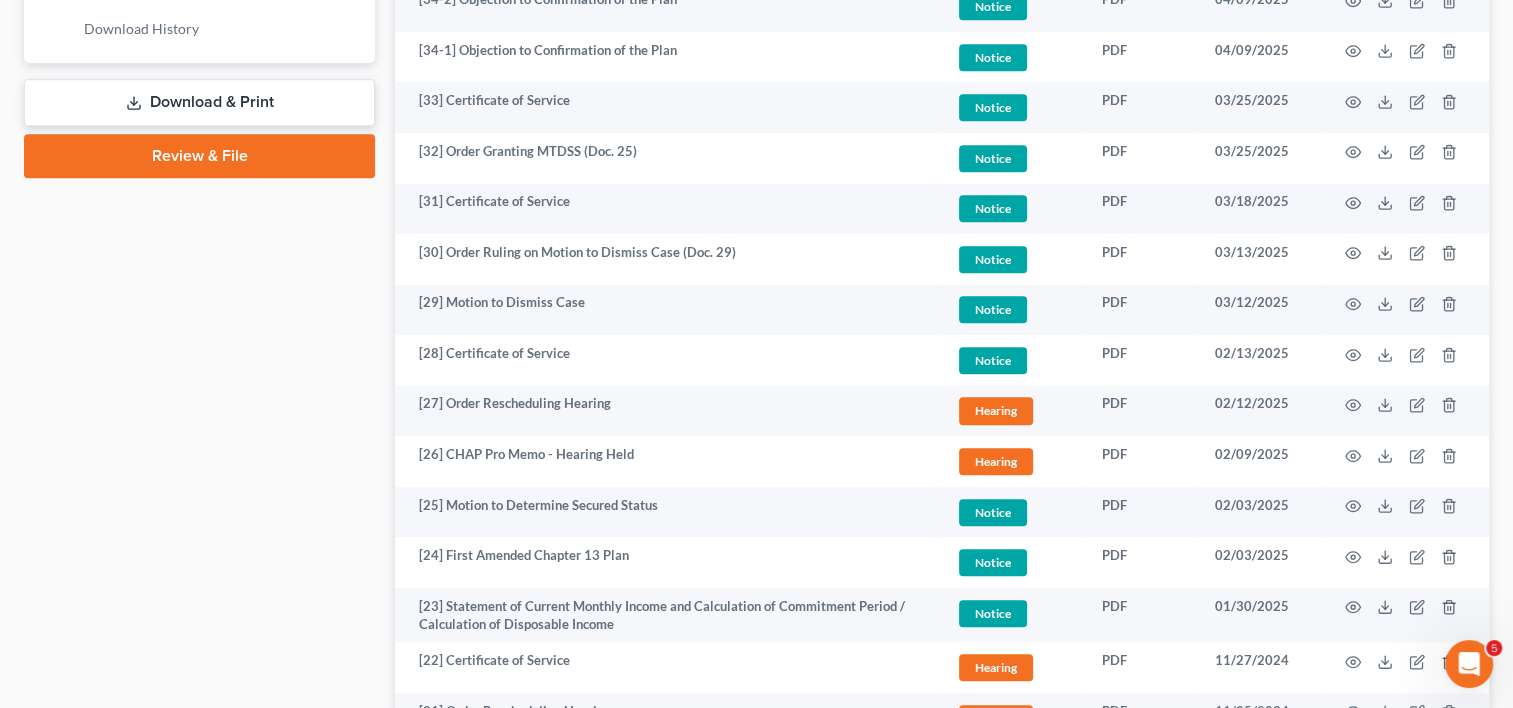 scroll, scrollTop: 1024, scrollLeft: 0, axis: vertical 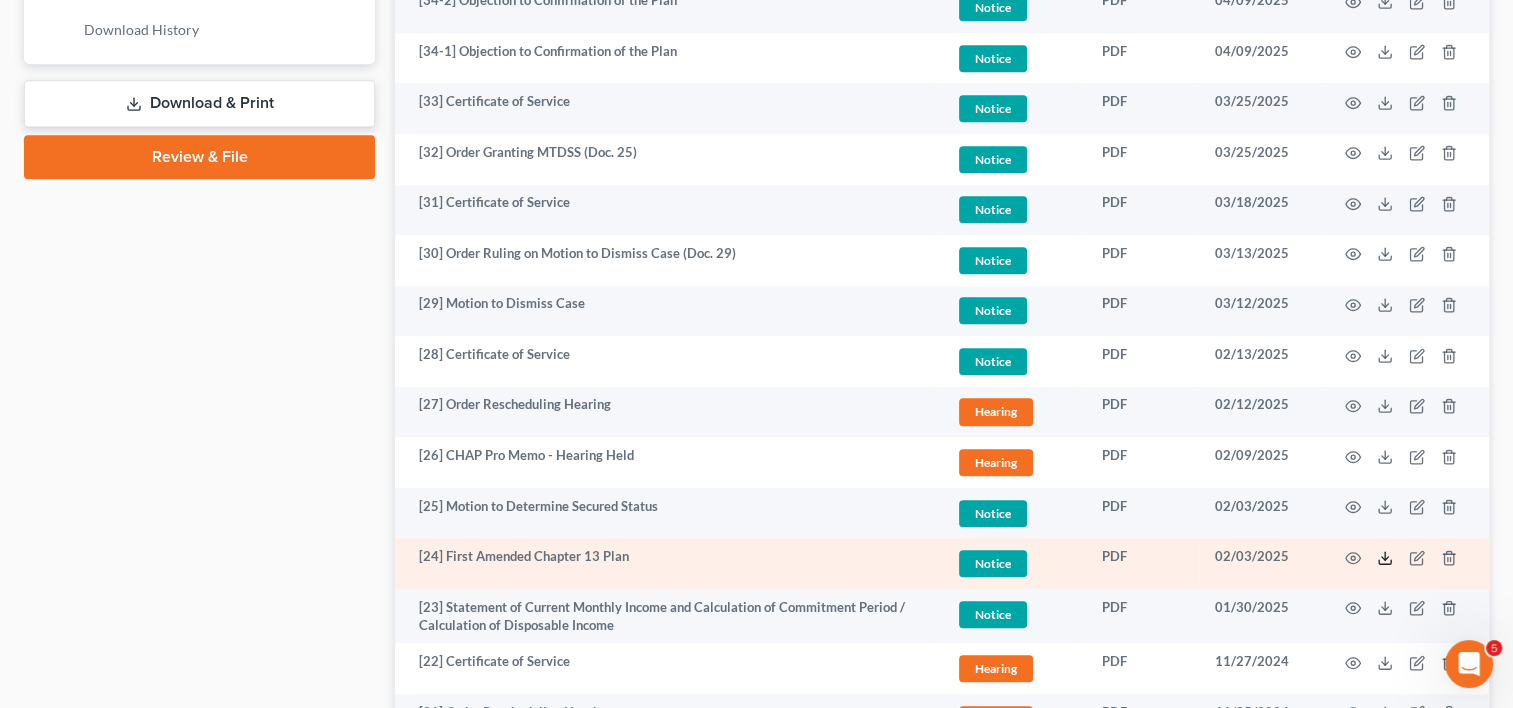 click 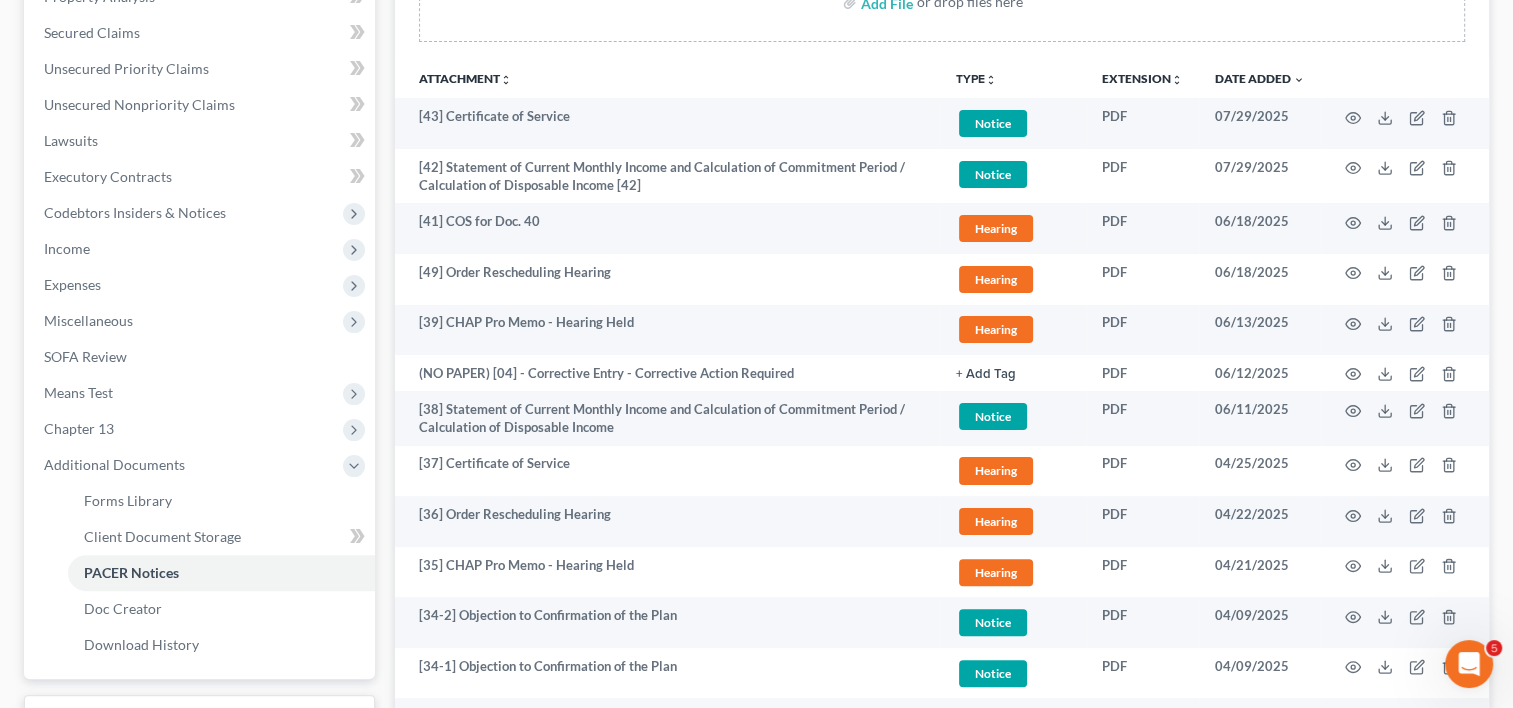 scroll, scrollTop: 160, scrollLeft: 0, axis: vertical 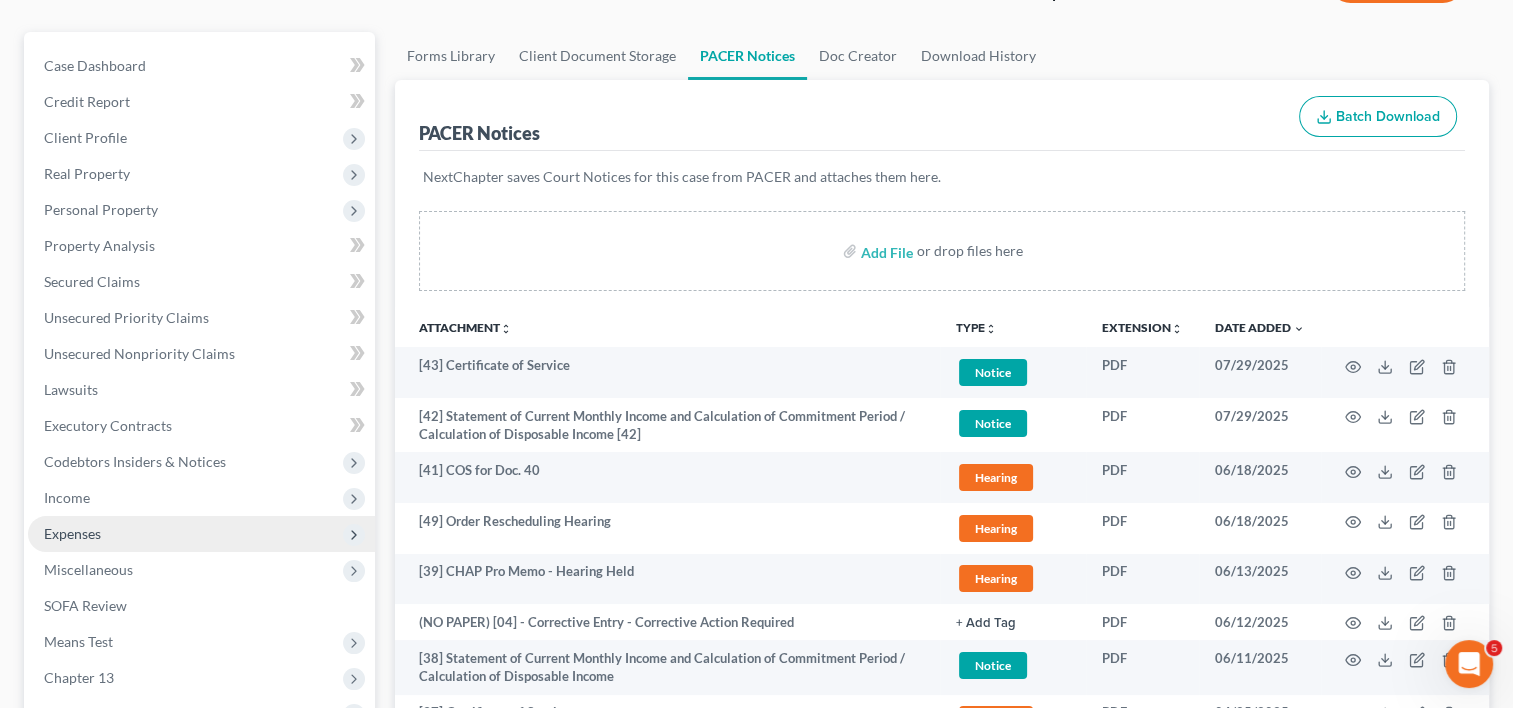 click on "Expenses" at bounding box center [201, 534] 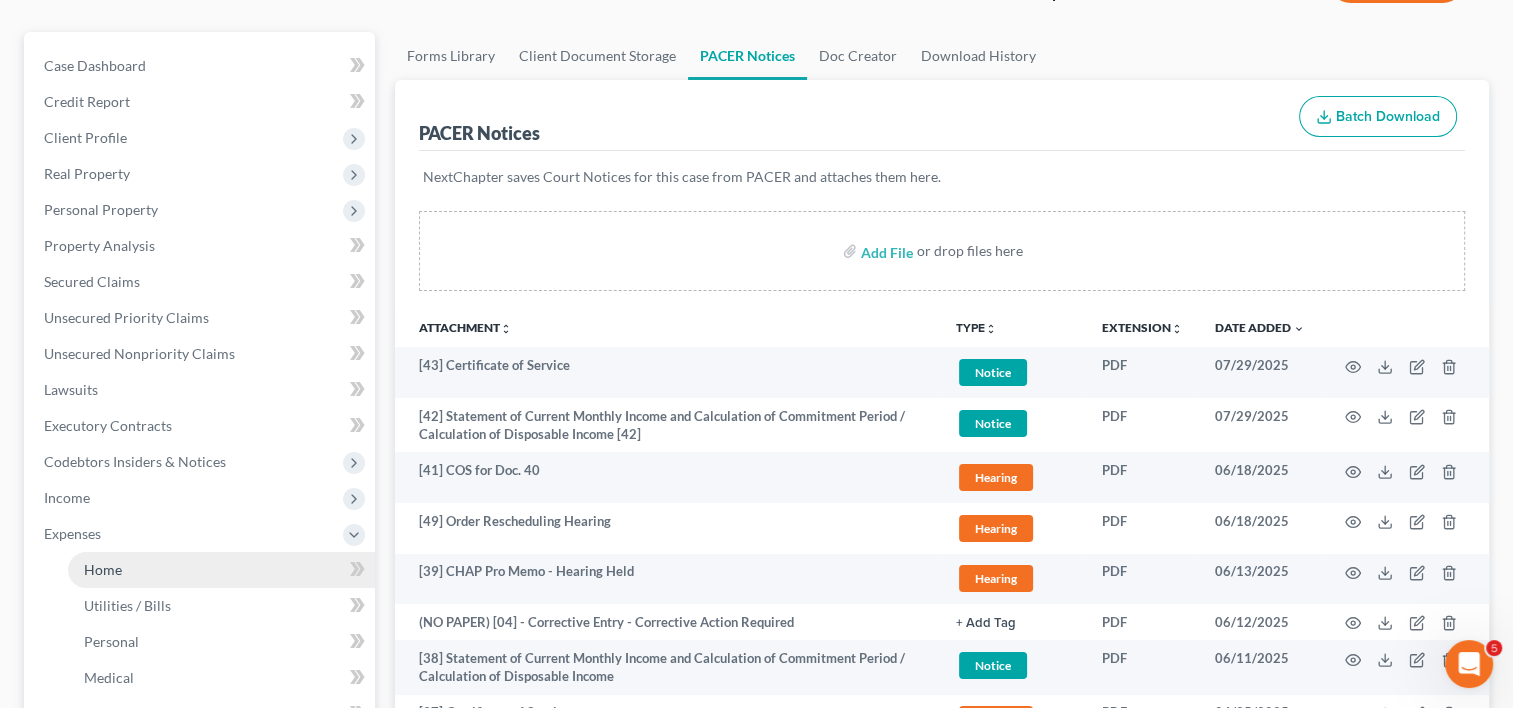 click on "Home" at bounding box center (221, 570) 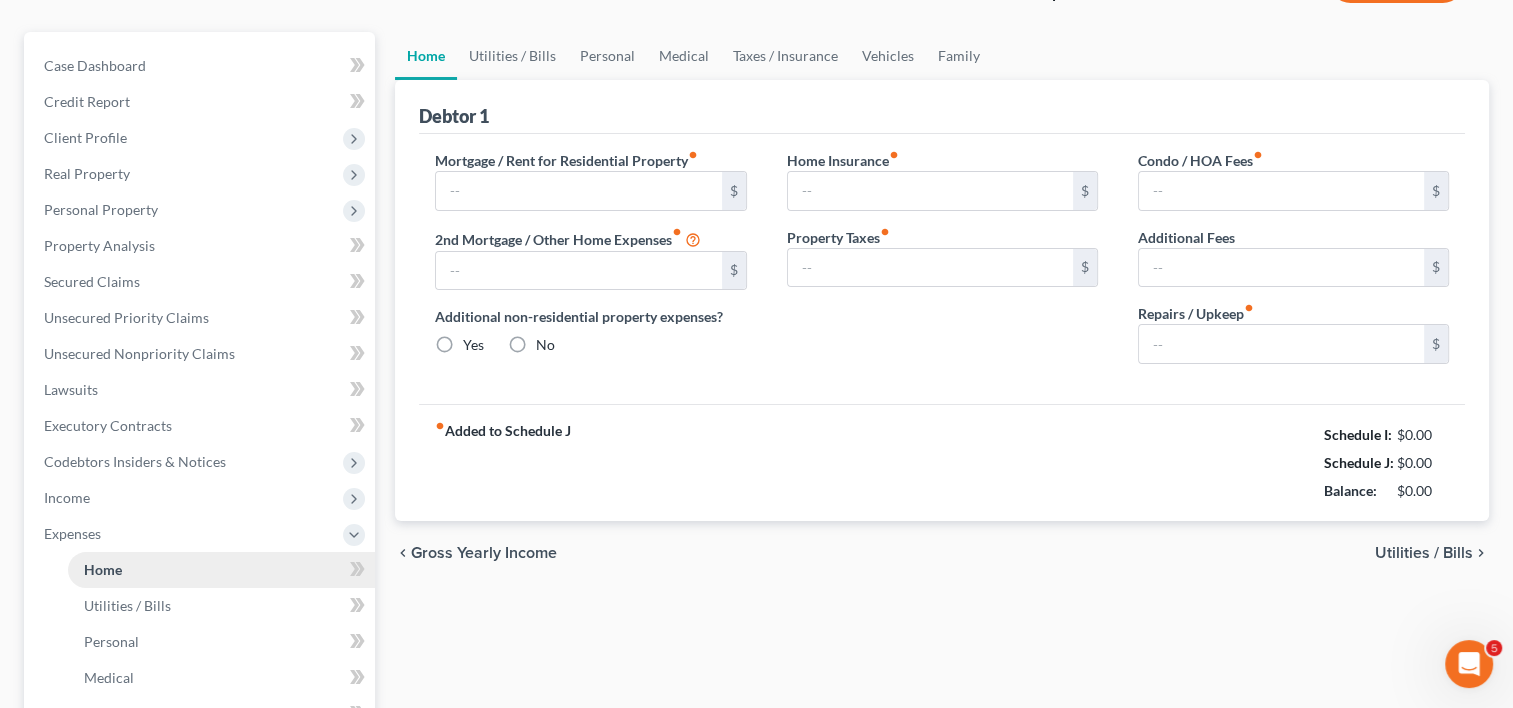 type on "0.00" 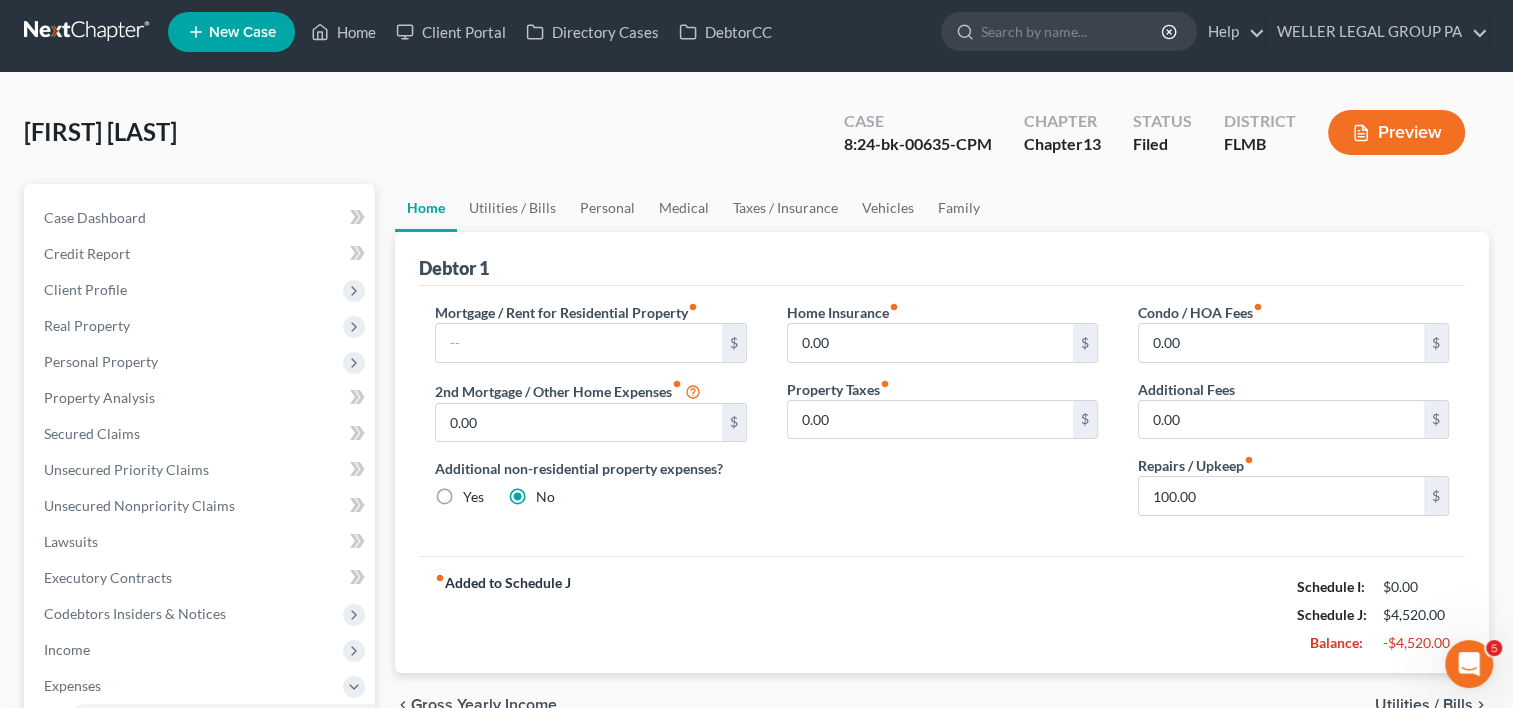 scroll, scrollTop: 0, scrollLeft: 0, axis: both 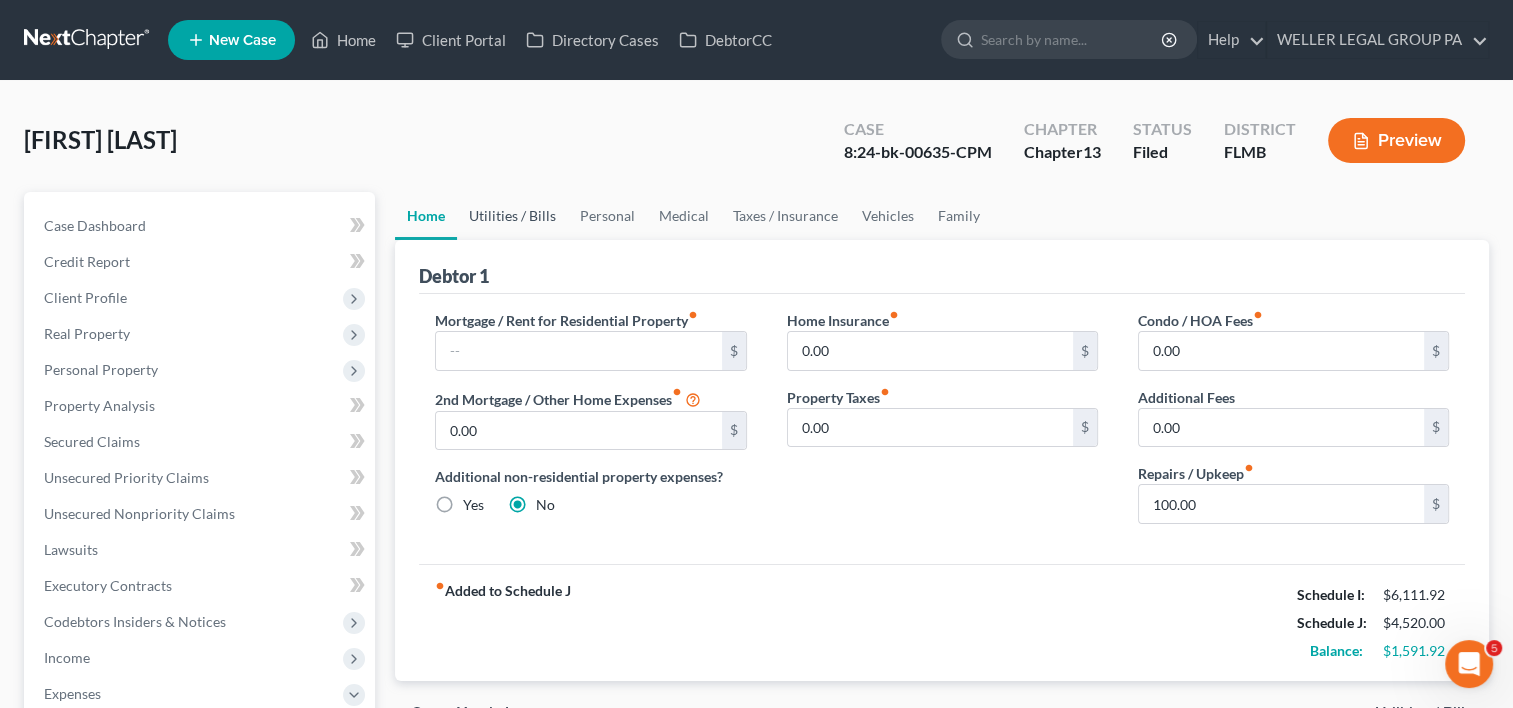click on "Utilities / Bills" at bounding box center (512, 216) 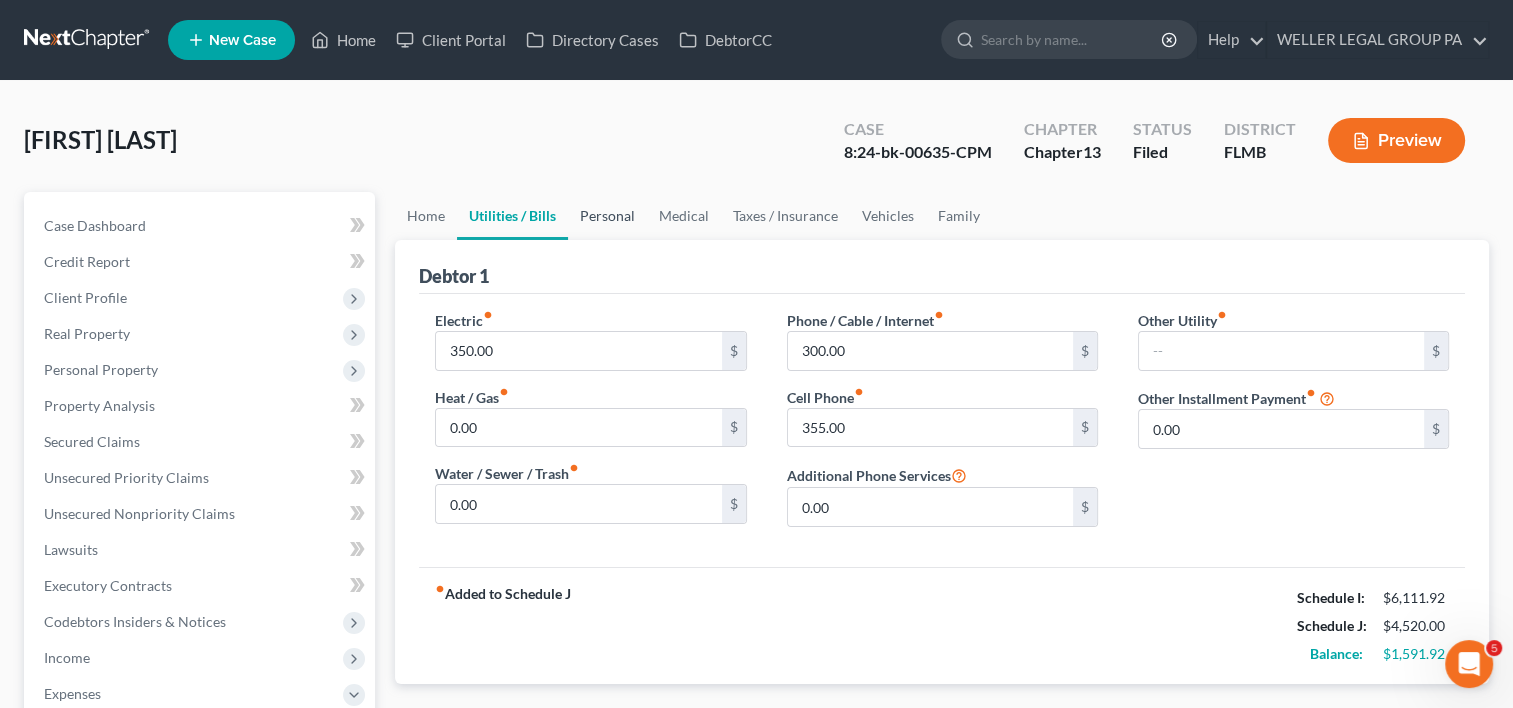 click on "Personal" at bounding box center (607, 216) 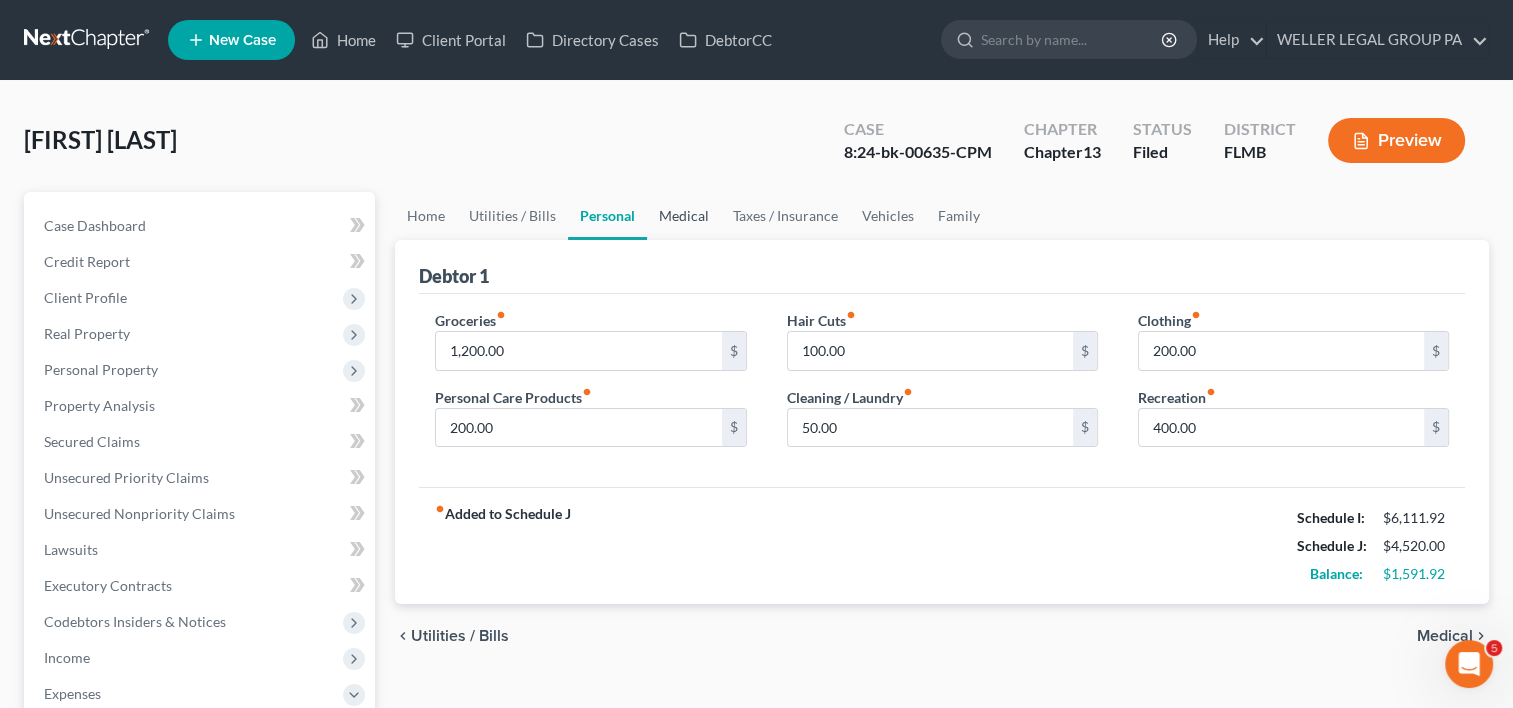 click on "Medical" at bounding box center [684, 216] 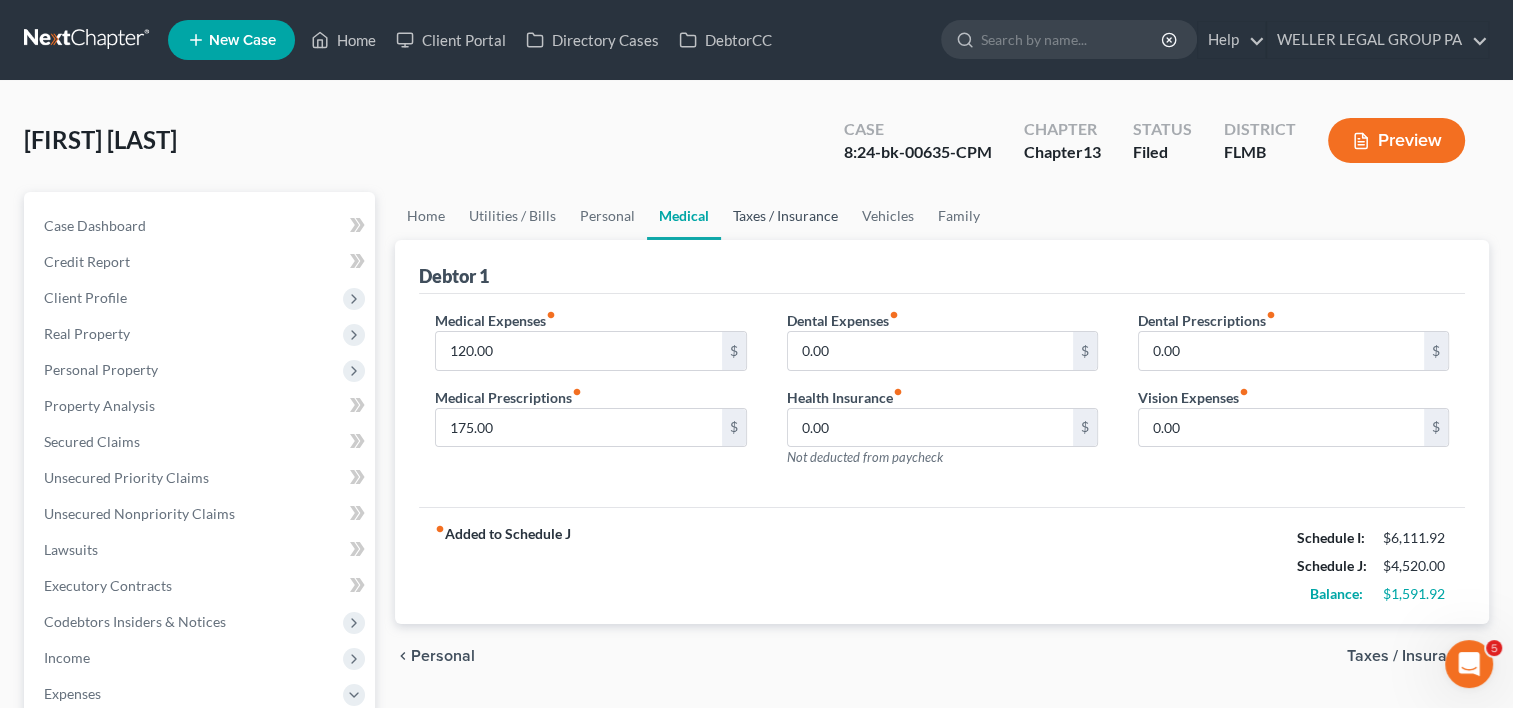 click on "Taxes / Insurance" at bounding box center (785, 216) 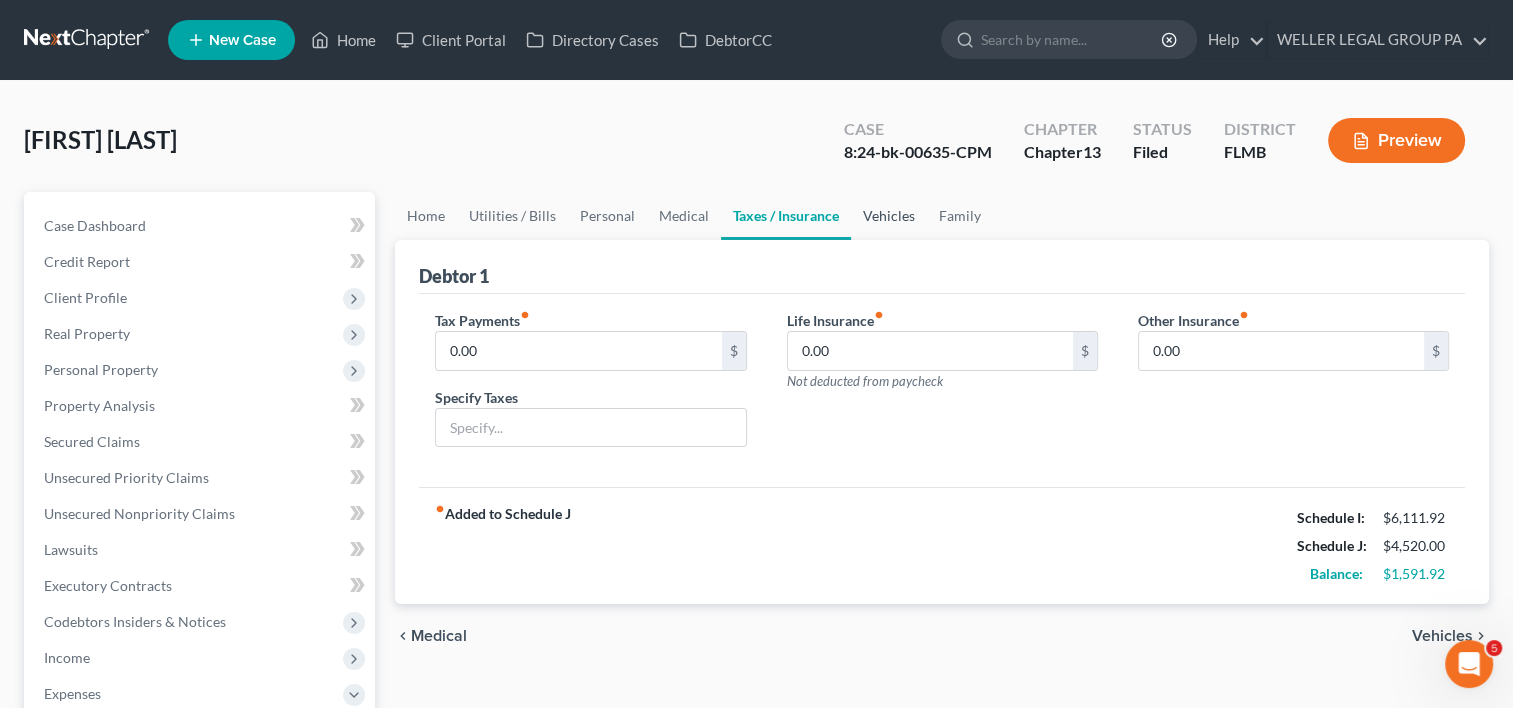 click on "Vehicles" at bounding box center (889, 216) 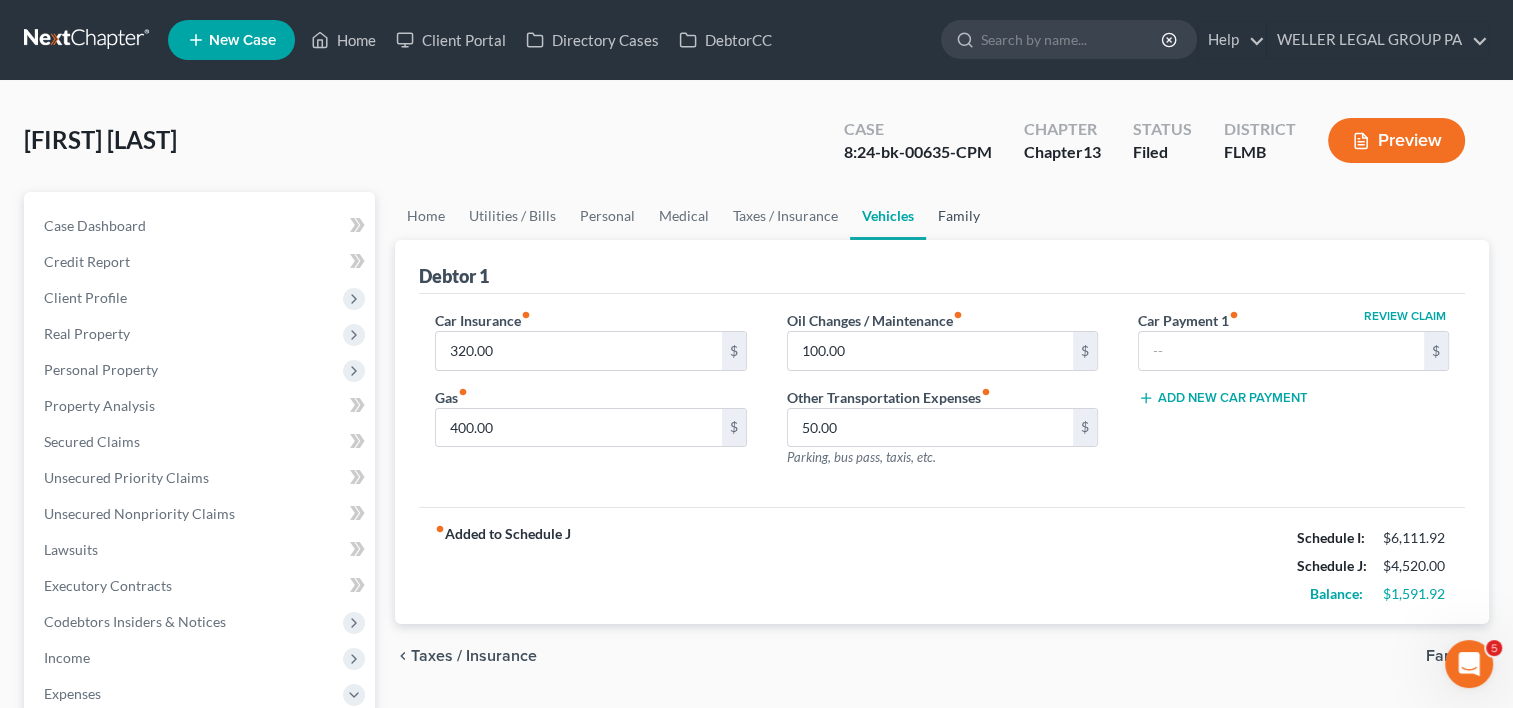 click on "Family" at bounding box center [959, 216] 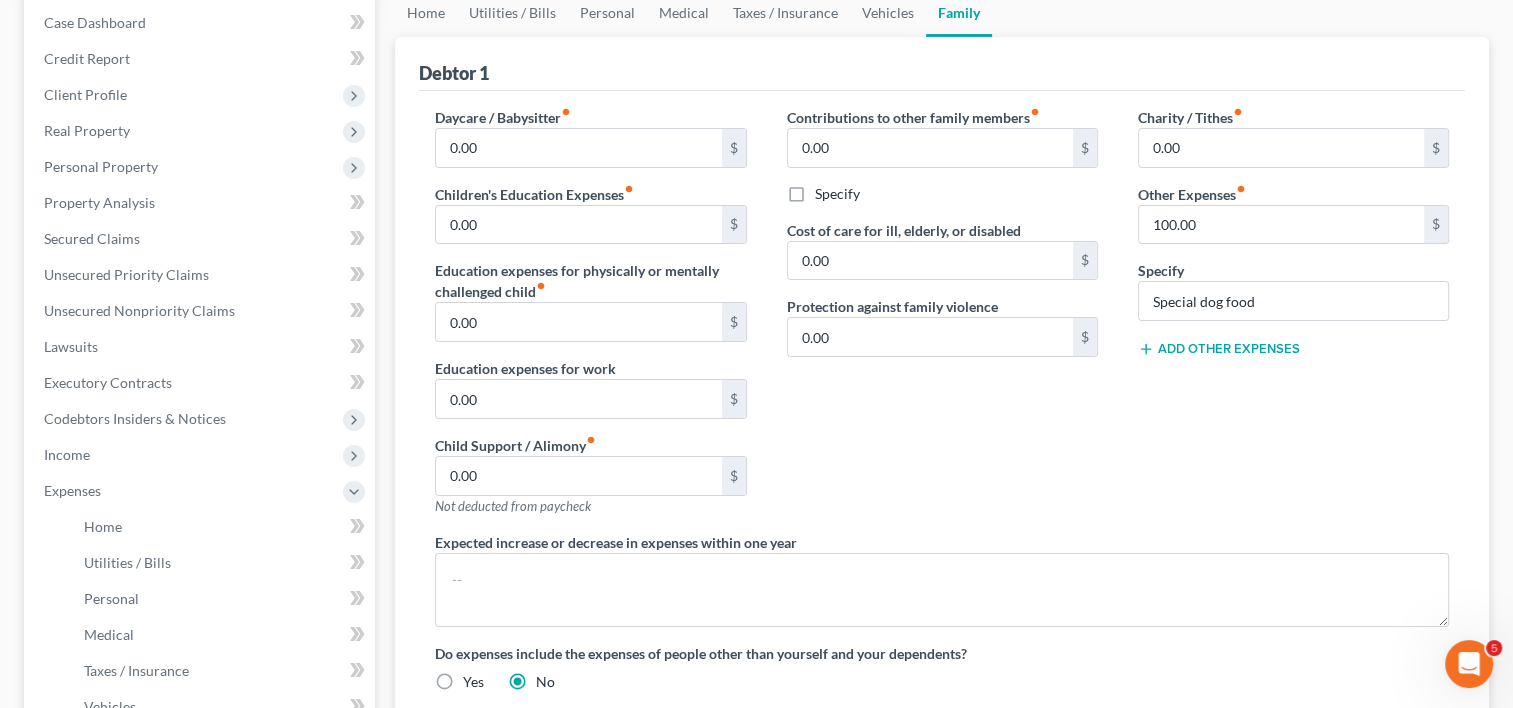 scroll, scrollTop: 19, scrollLeft: 0, axis: vertical 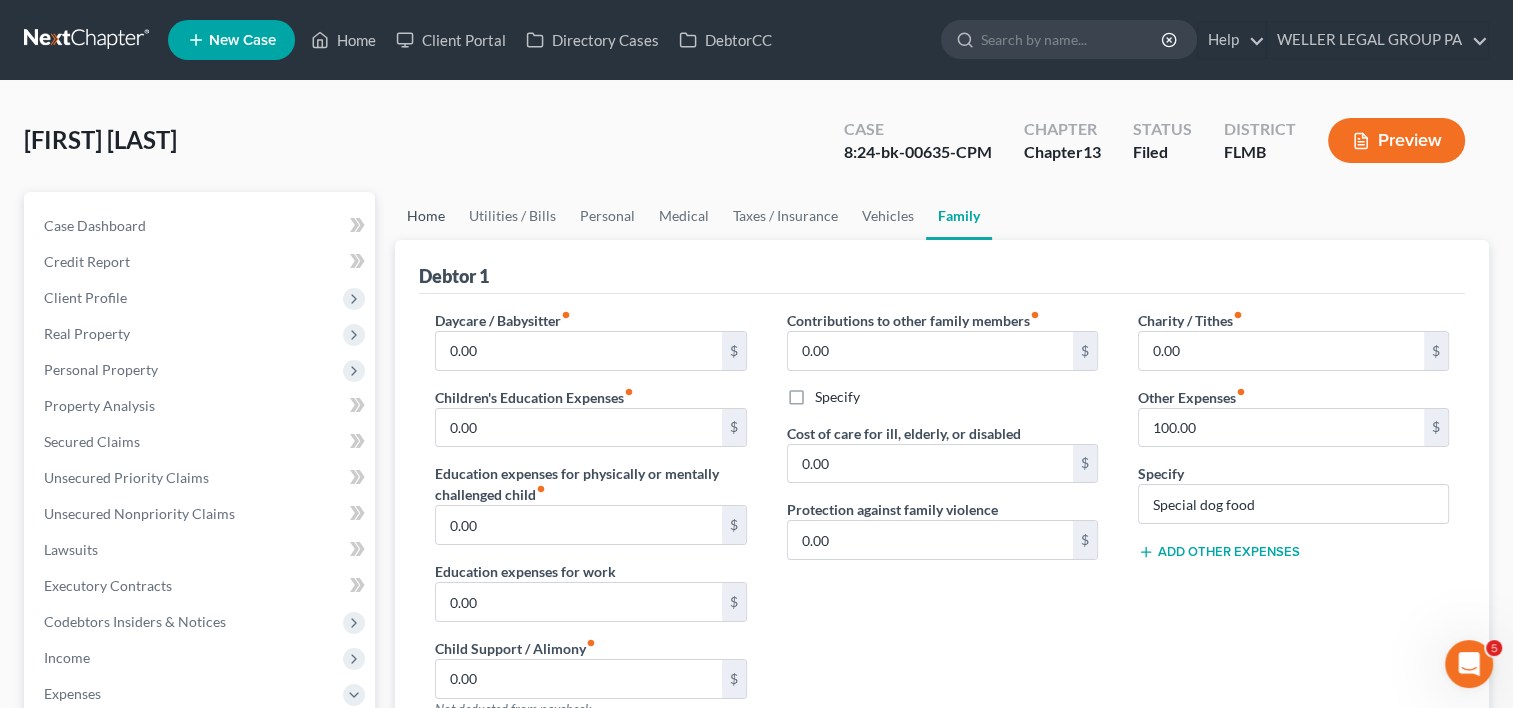 click on "Home" at bounding box center [426, 216] 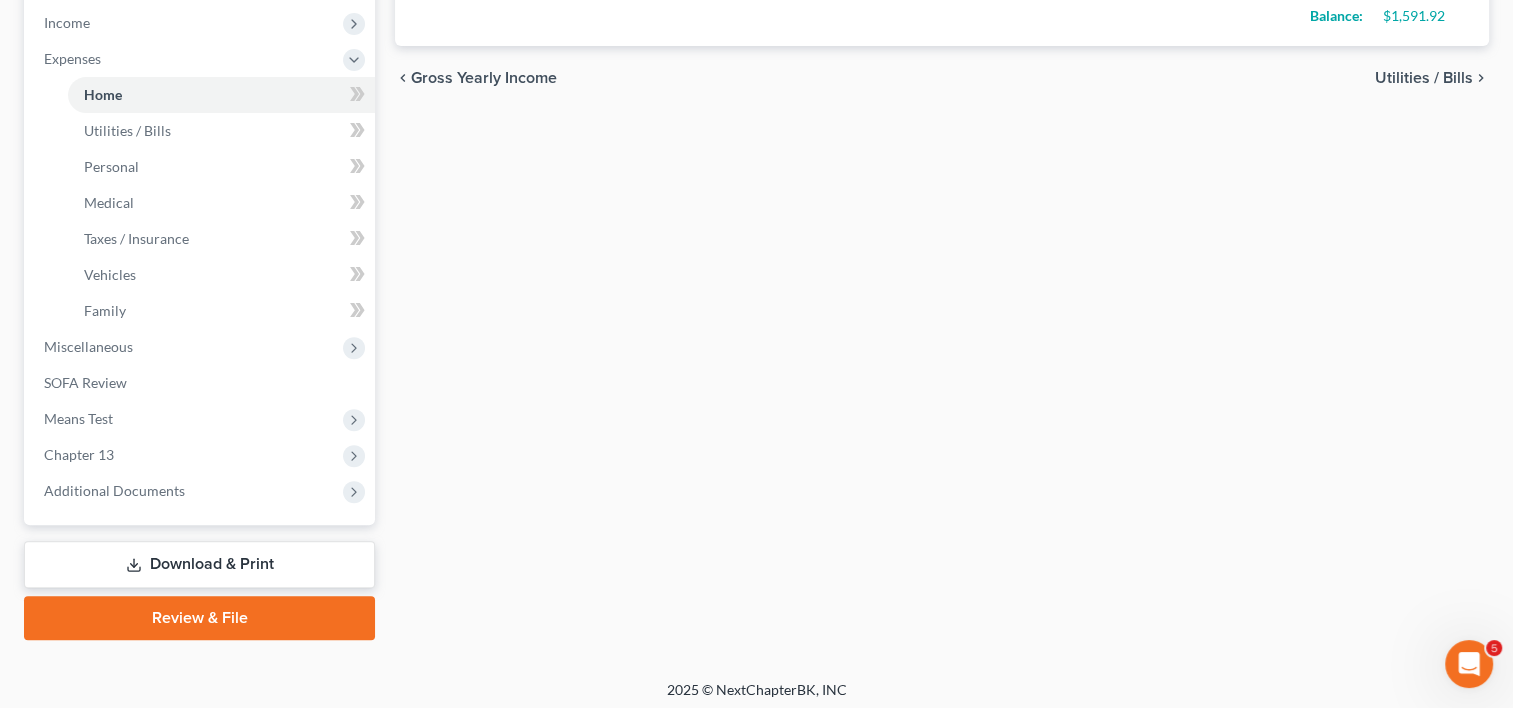 scroll, scrollTop: 636, scrollLeft: 0, axis: vertical 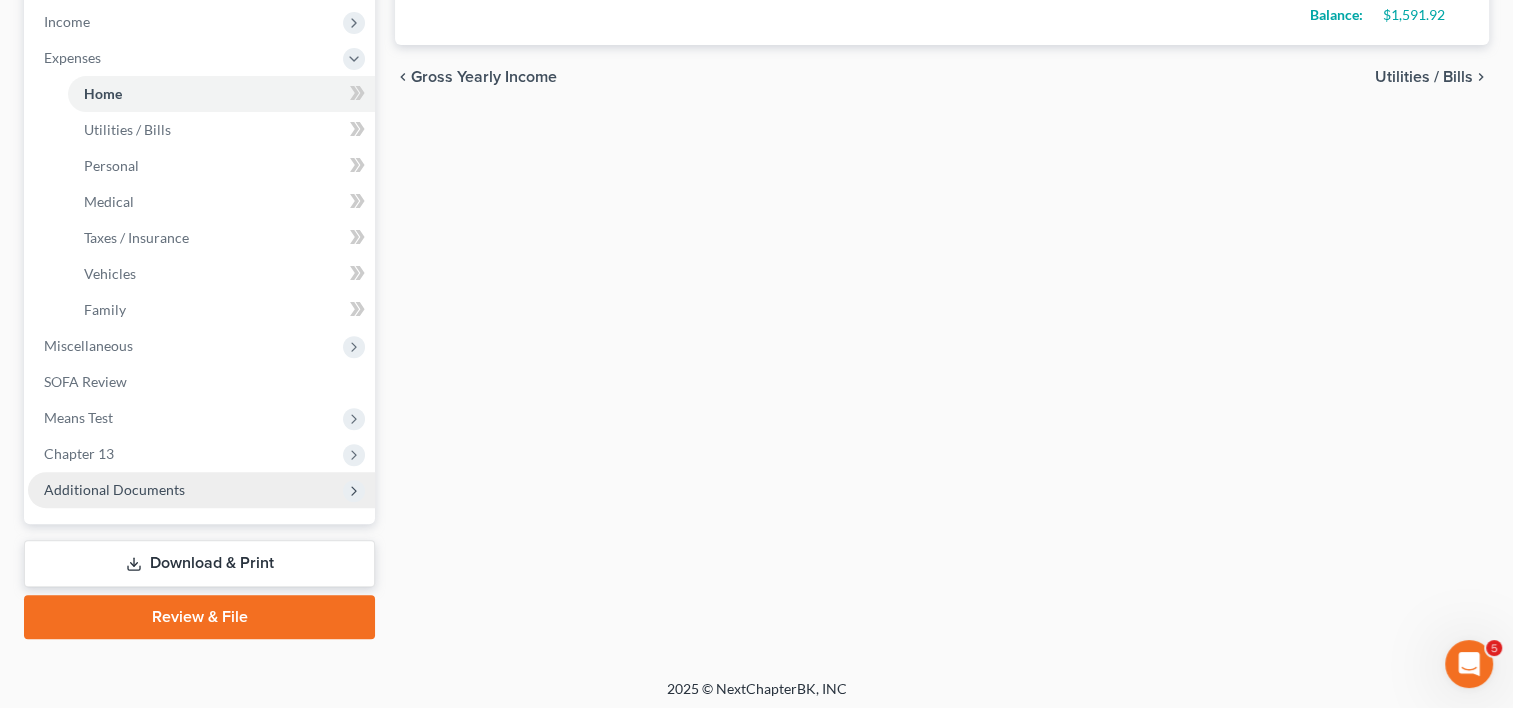 click on "Additional Documents" at bounding box center [114, 489] 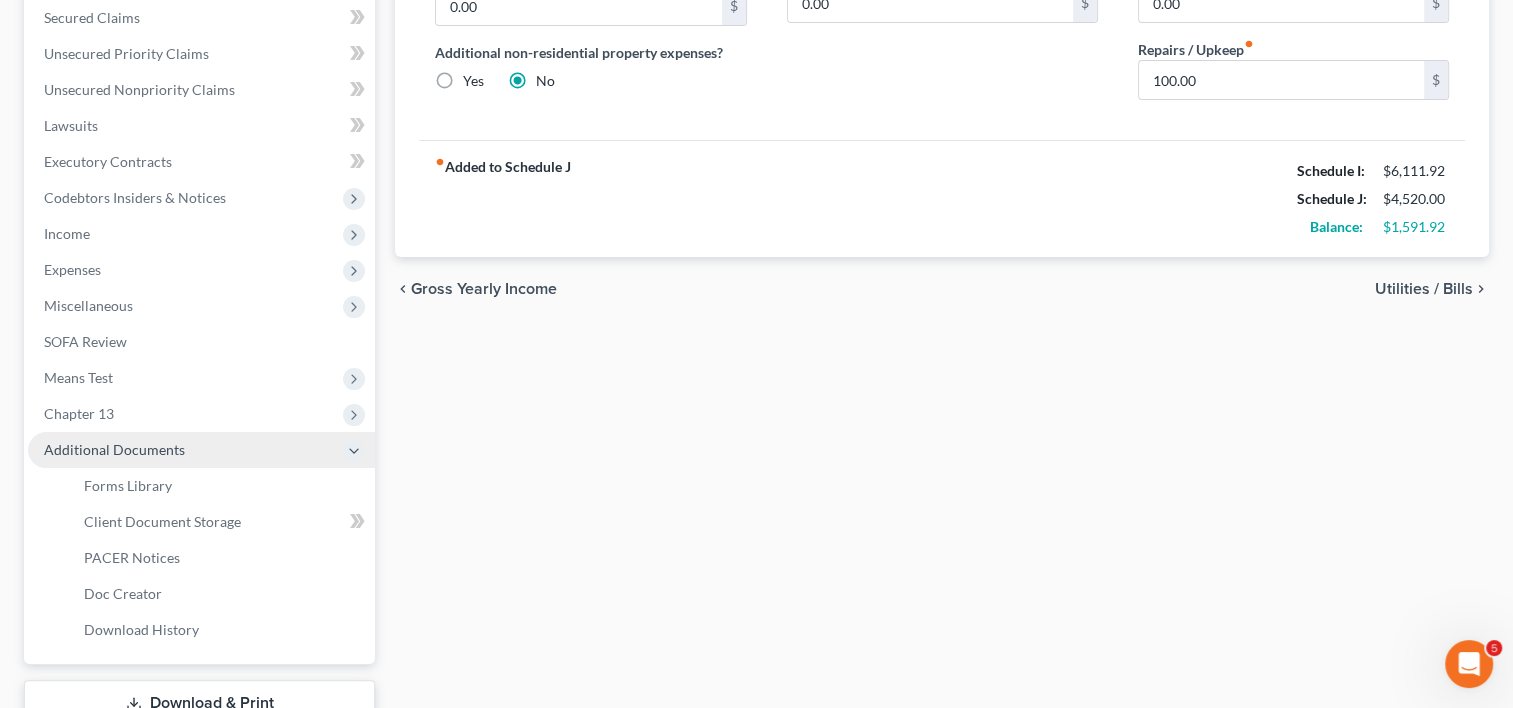 scroll, scrollTop: 384, scrollLeft: 0, axis: vertical 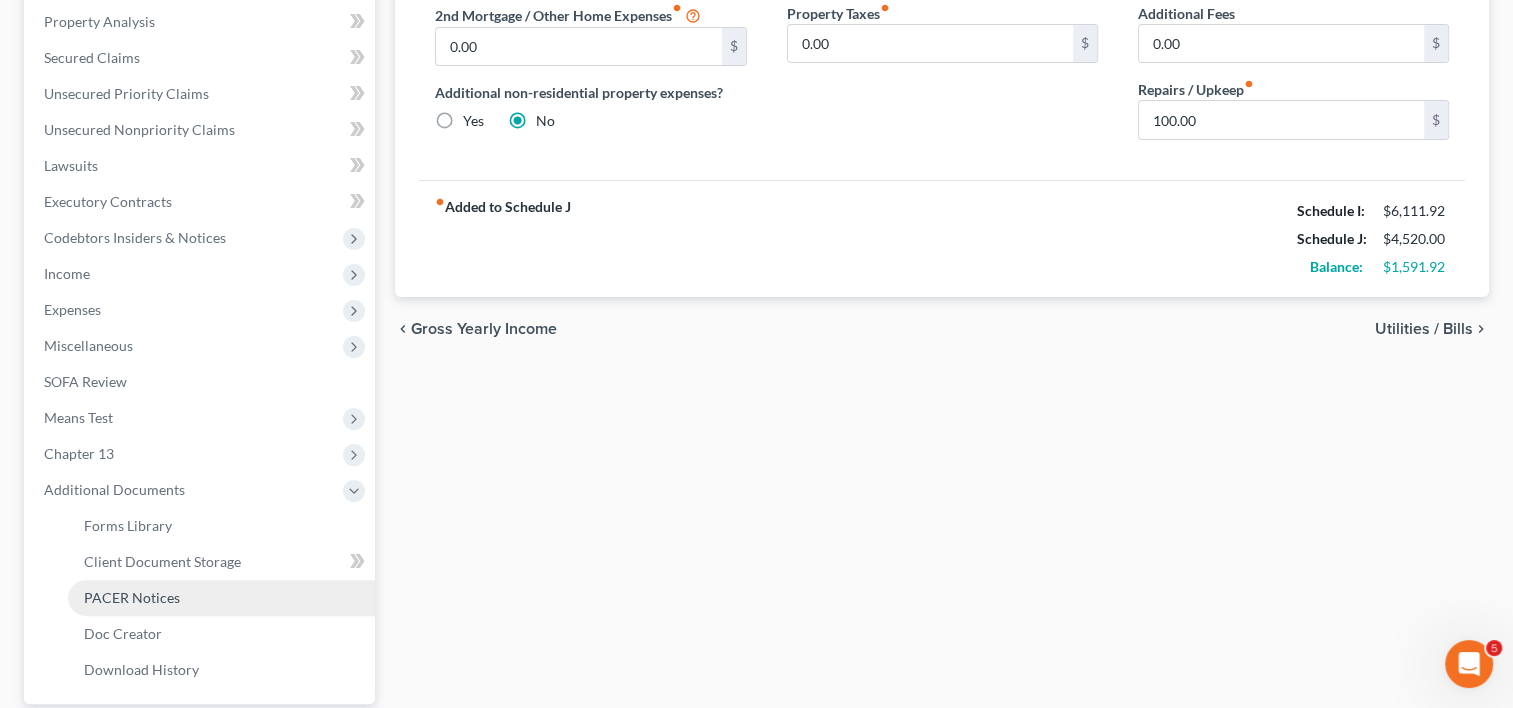 click on "PACER Notices" at bounding box center [132, 597] 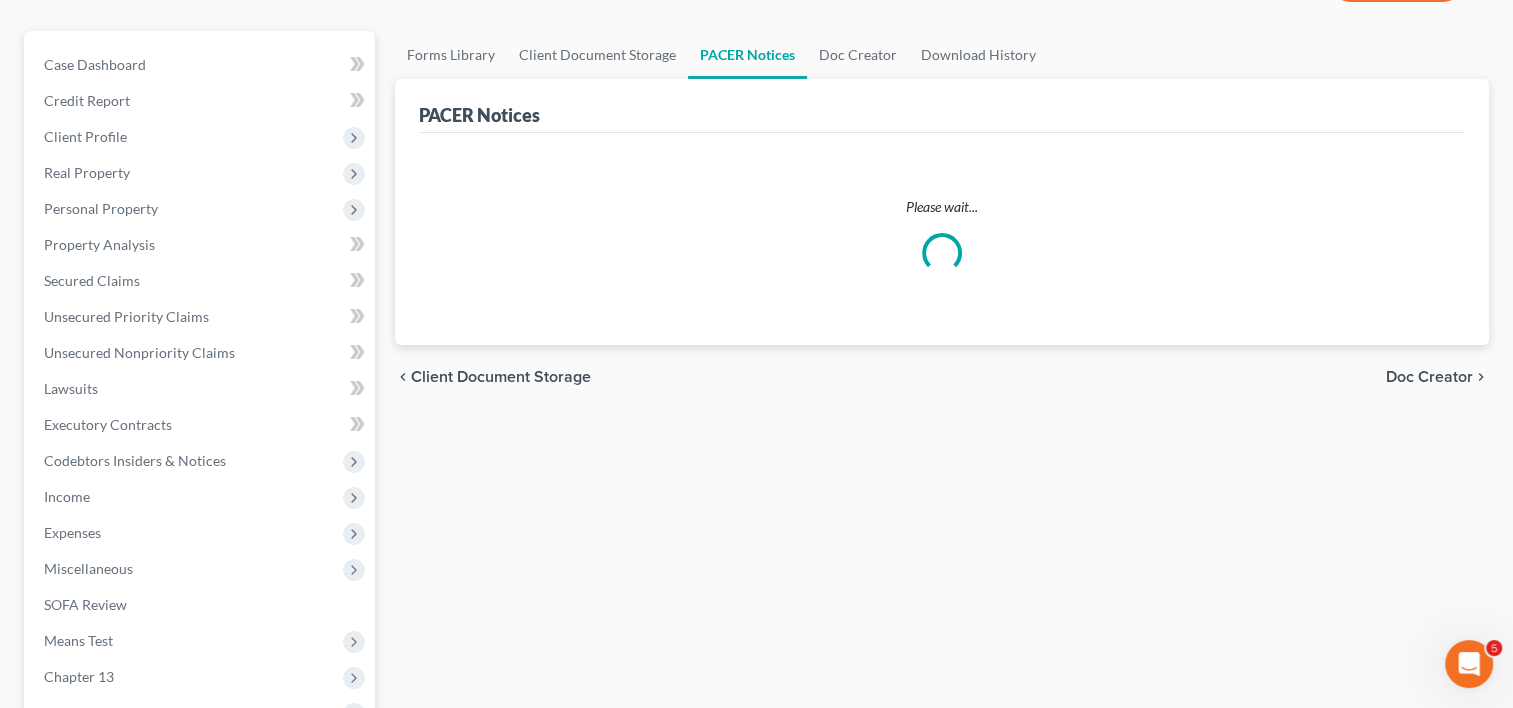 scroll, scrollTop: 0, scrollLeft: 0, axis: both 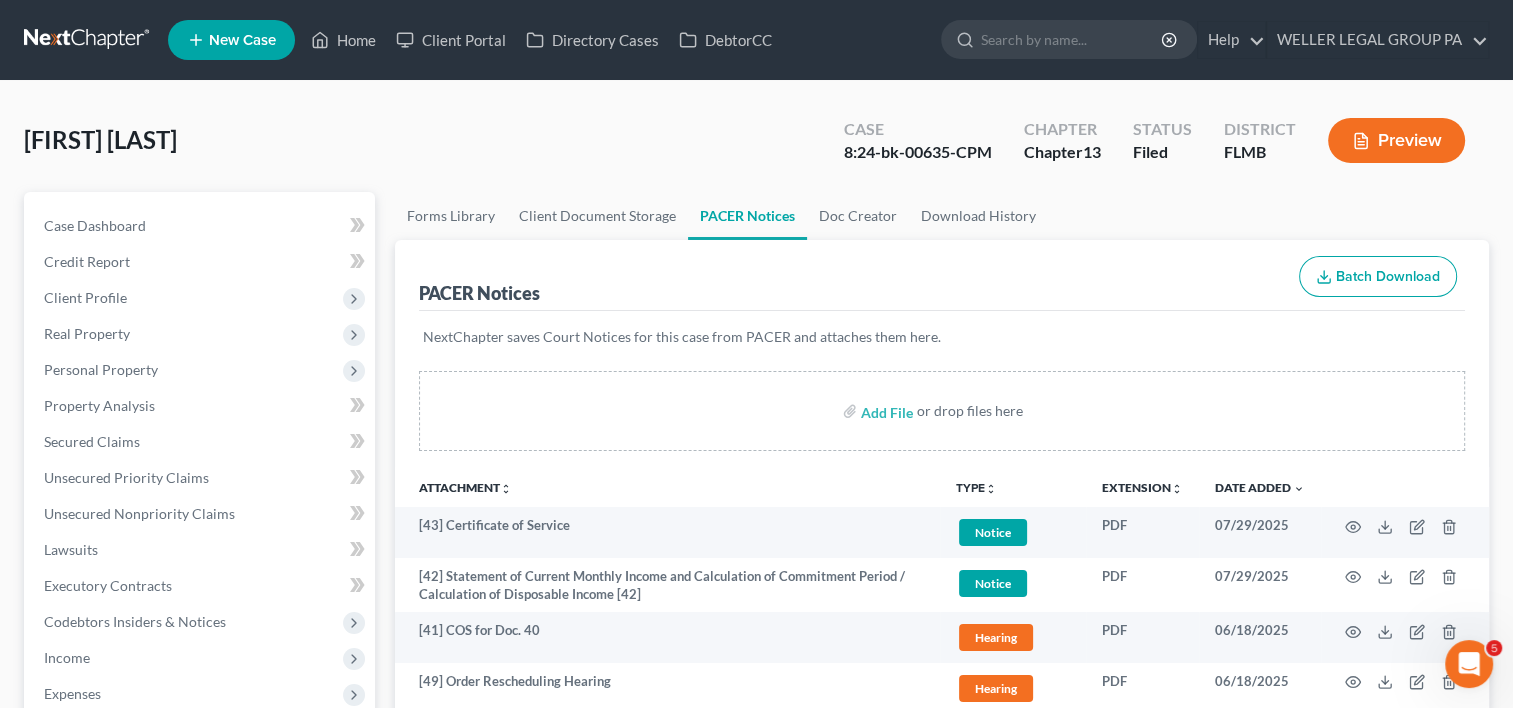 click on "[42] Statement of Current Monthly Income and Calculation of Commitment Period / Calculation of Disposable Income [42]" at bounding box center [667, 585] 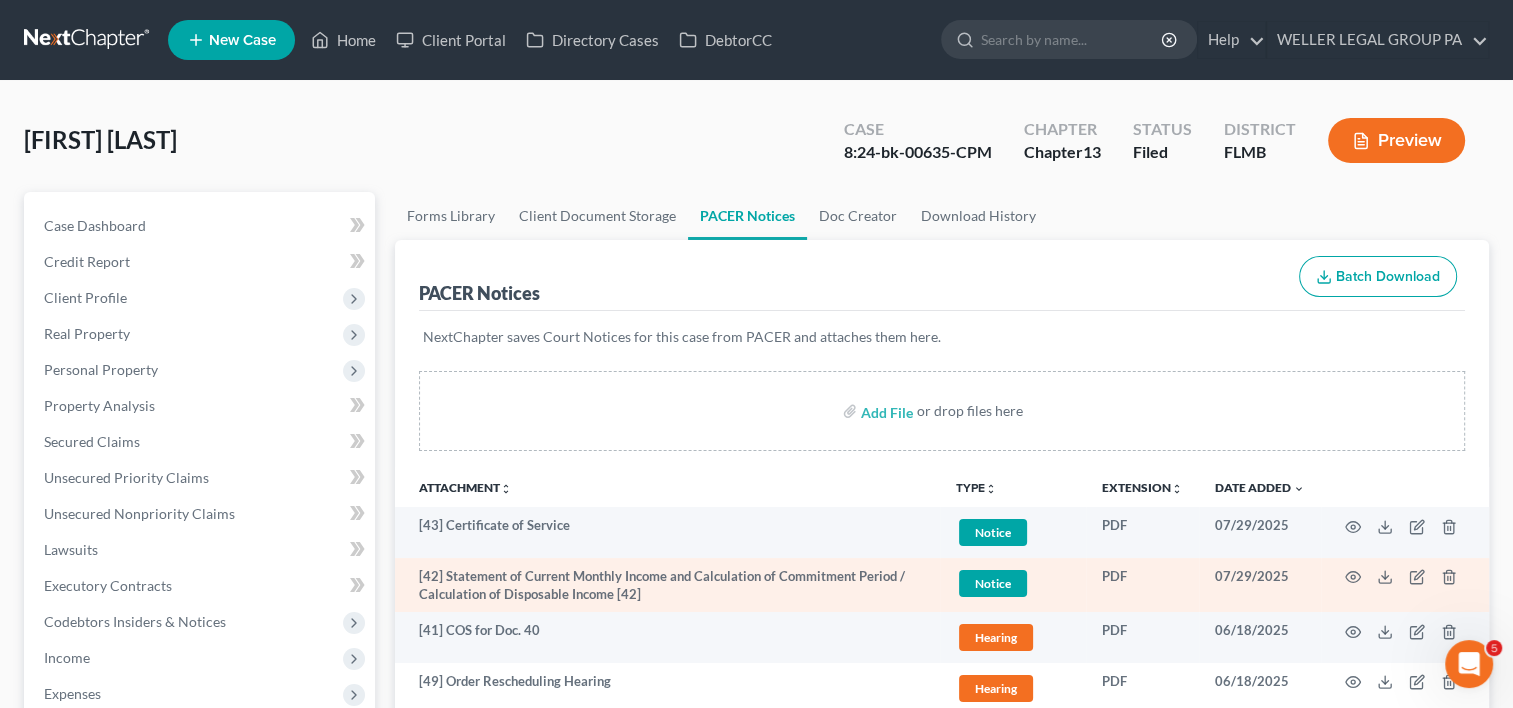 click on "[42] Statement of Current Monthly Income and Calculation of Commitment Period / Calculation of Disposable Income [42]" at bounding box center (667, 585) 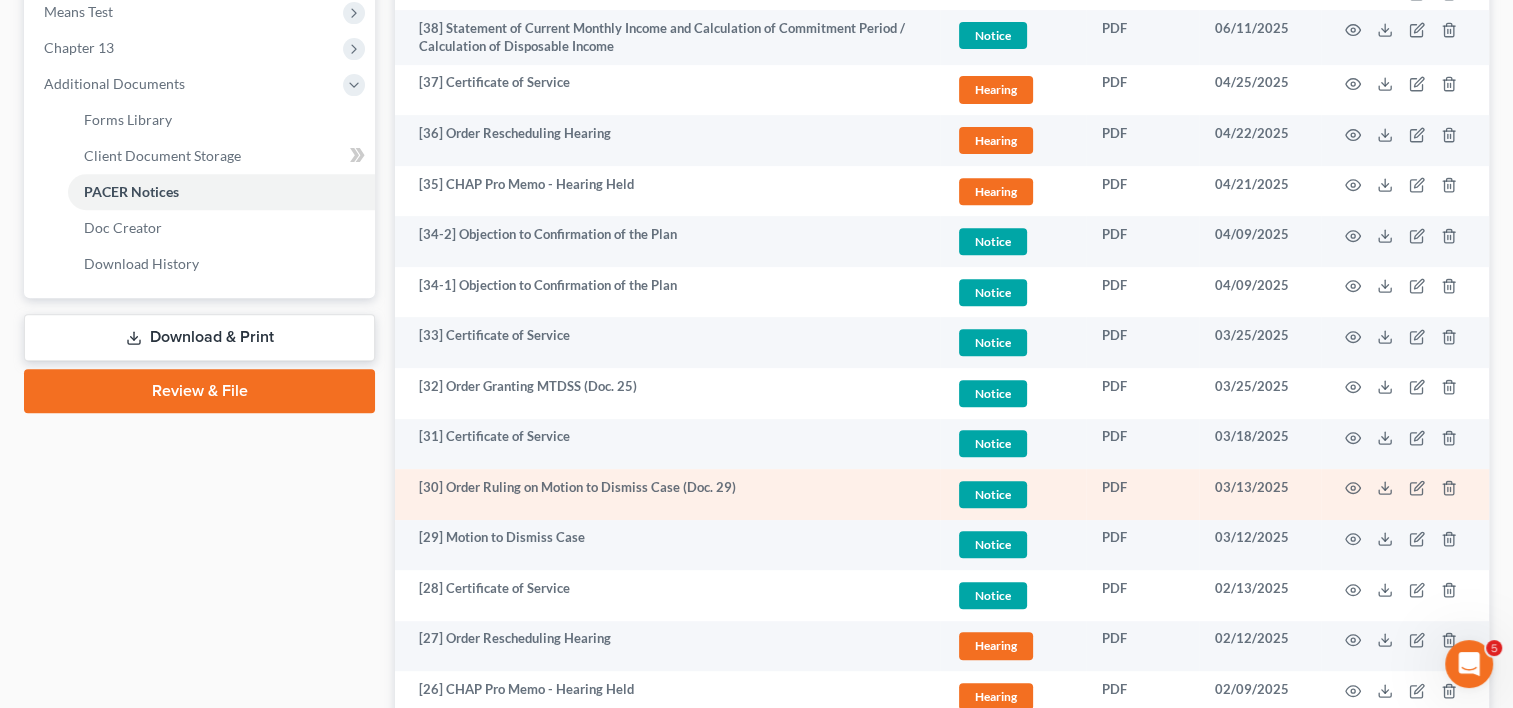 scroll, scrollTop: 788, scrollLeft: 0, axis: vertical 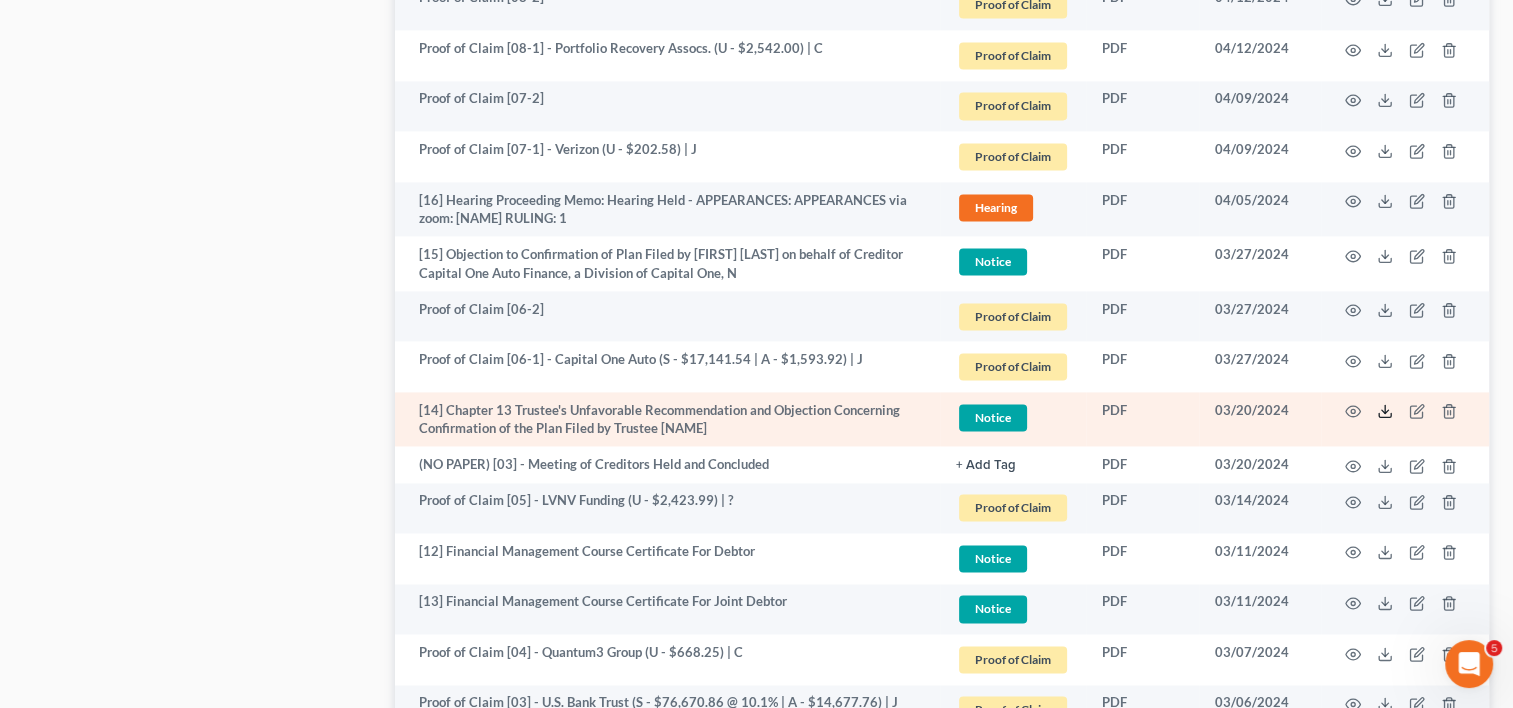 click 